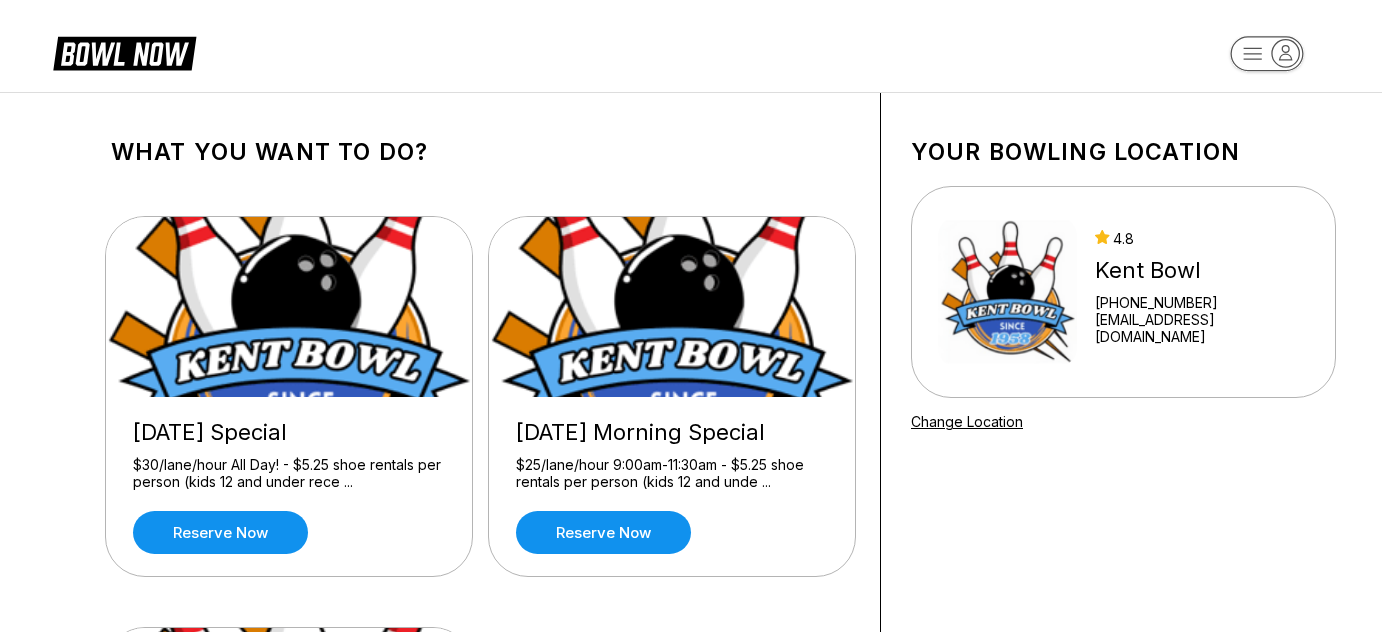 scroll, scrollTop: 0, scrollLeft: 0, axis: both 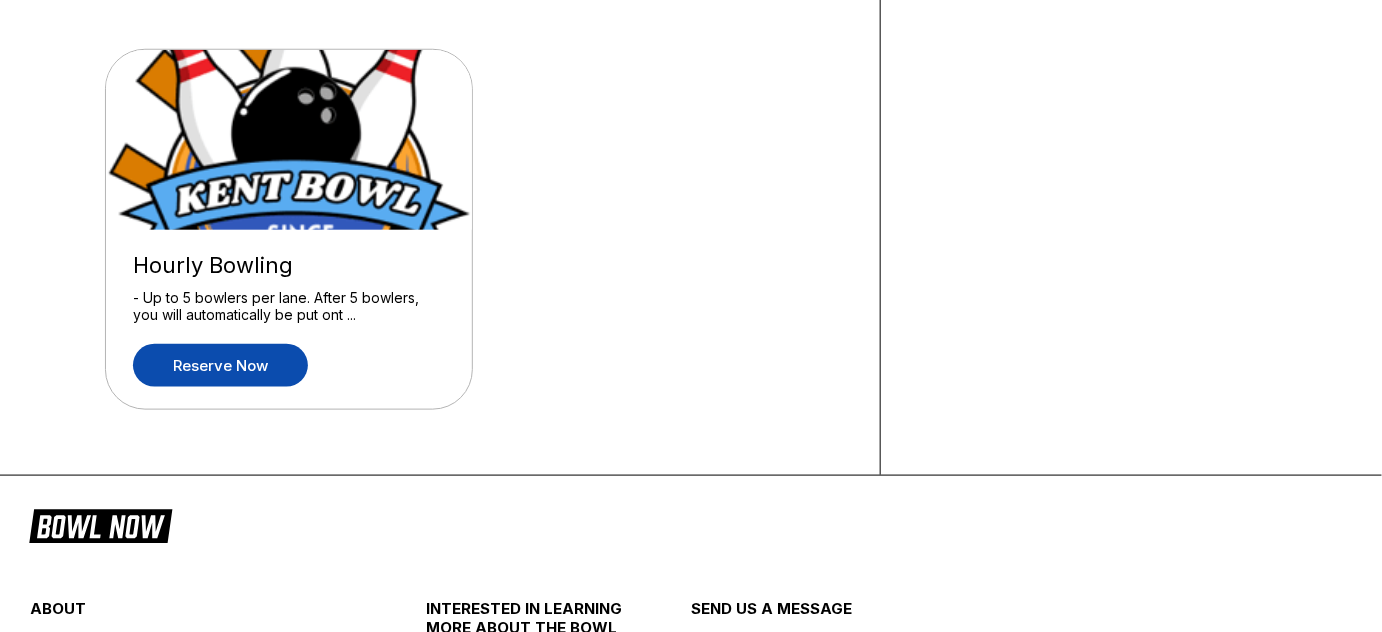 click on "Reserve now" at bounding box center [220, 365] 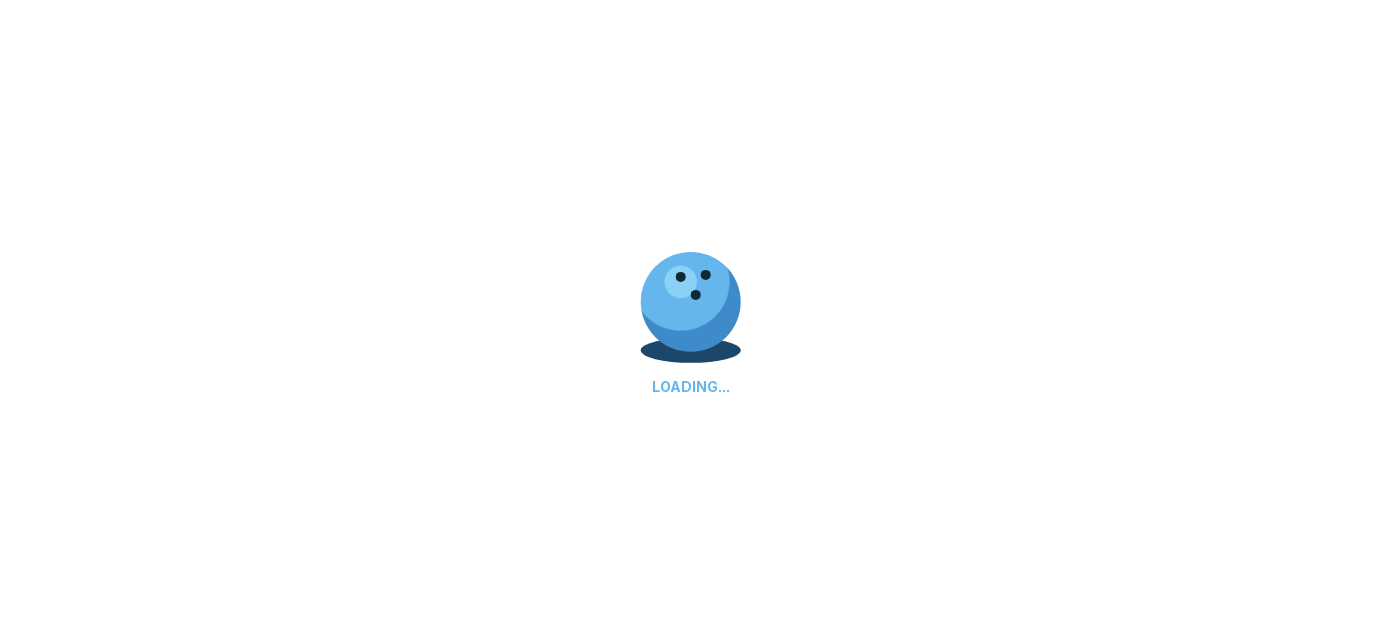 scroll, scrollTop: 0, scrollLeft: 0, axis: both 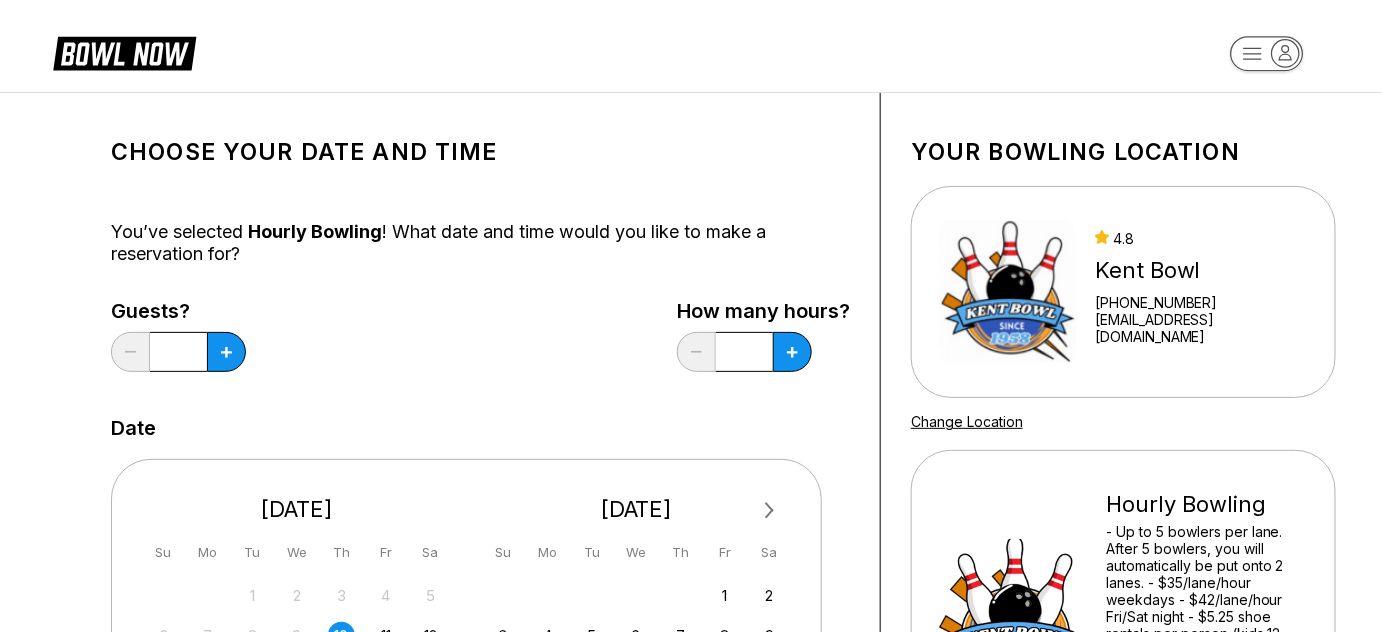 click at bounding box center [226, 352] 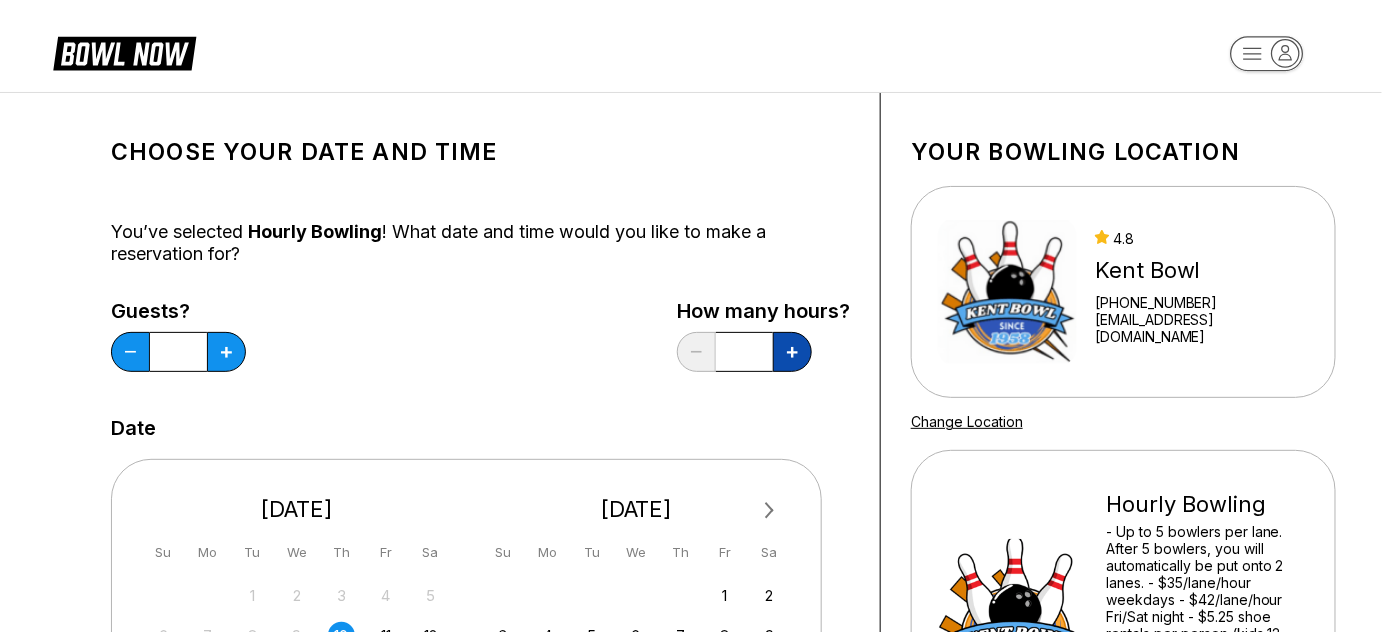 click at bounding box center (226, 352) 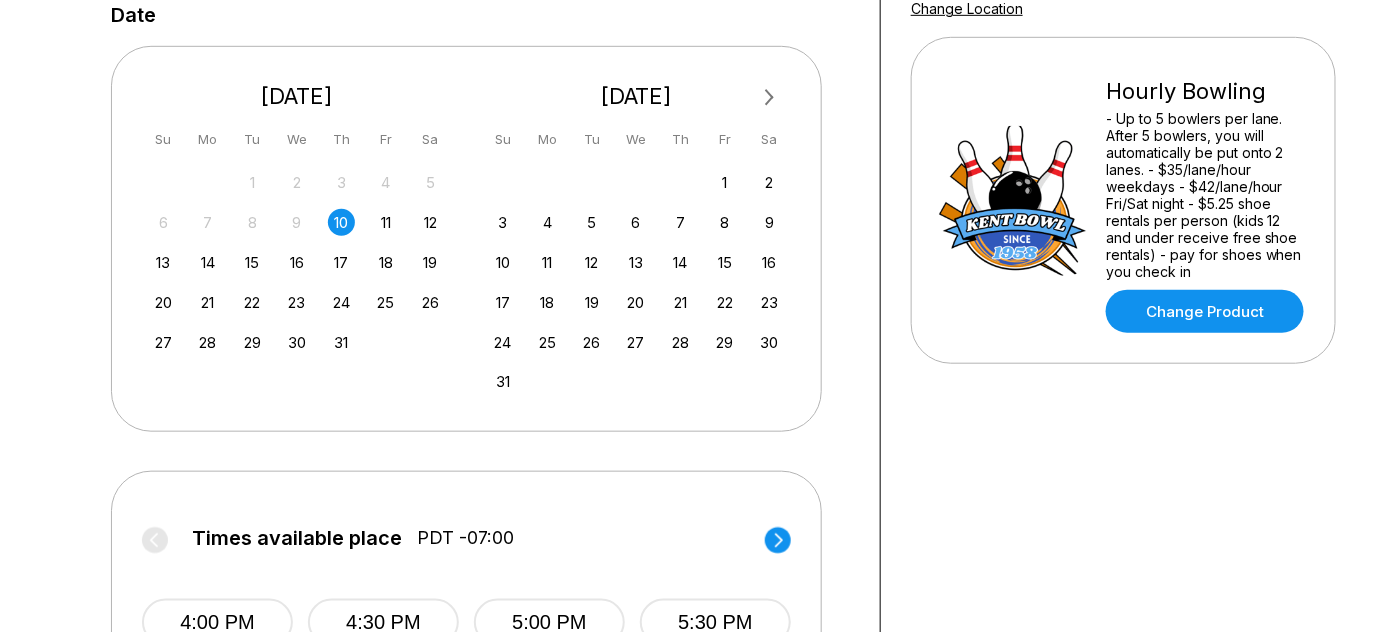 scroll, scrollTop: 418, scrollLeft: 0, axis: vertical 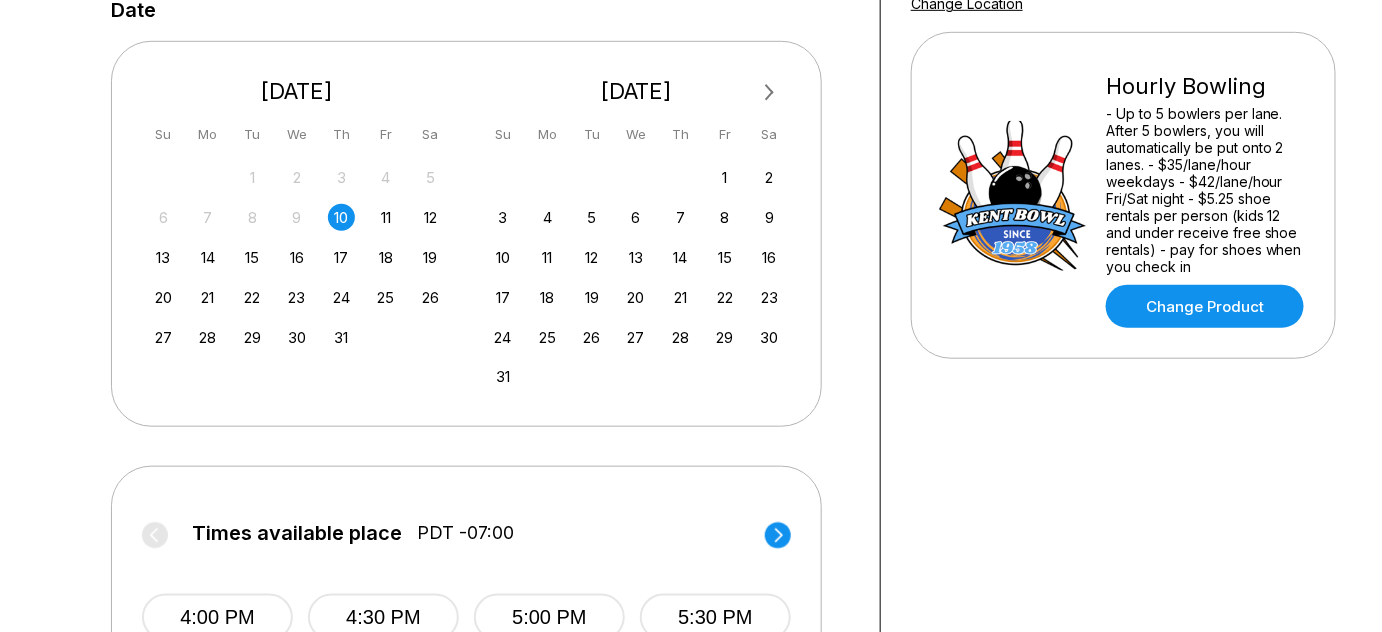 click on "10" at bounding box center [341, 217] 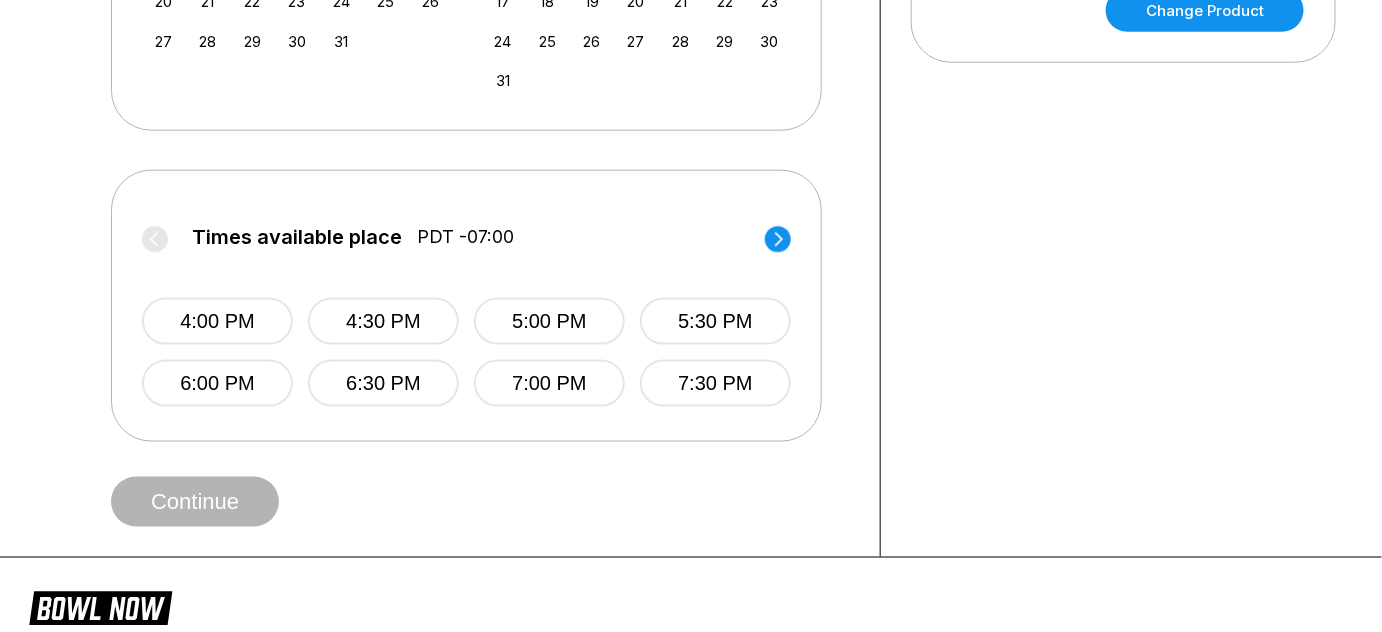 scroll, scrollTop: 712, scrollLeft: 0, axis: vertical 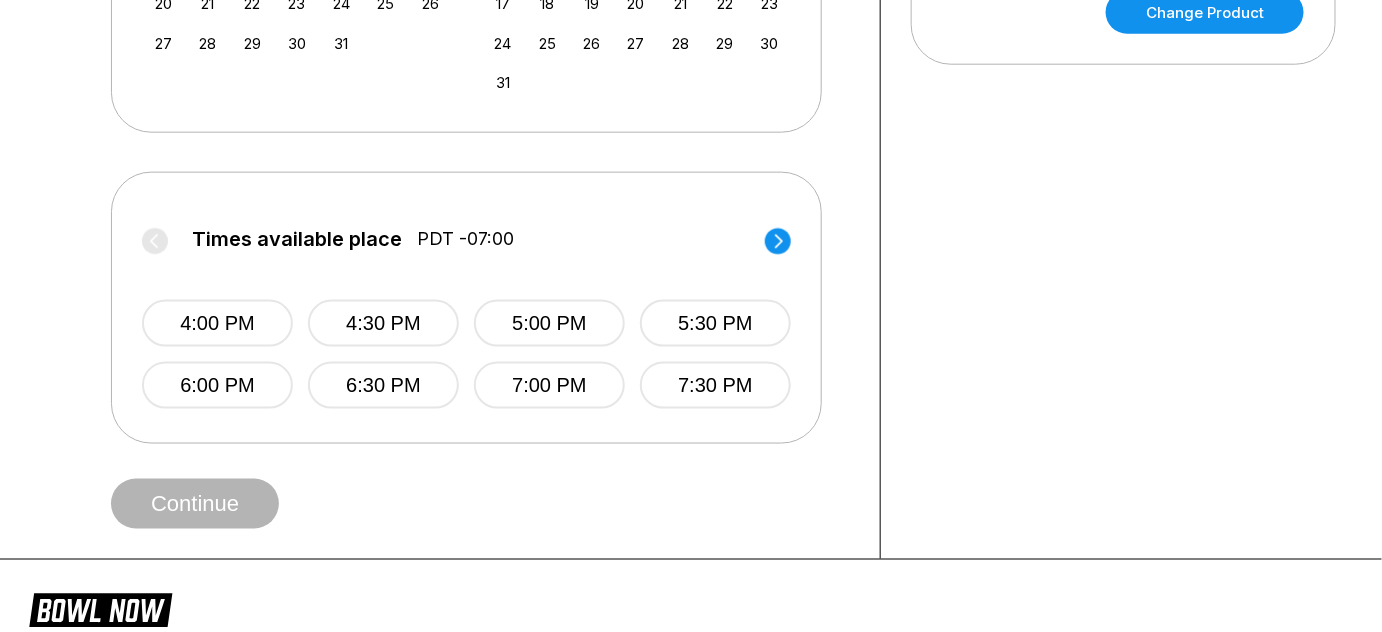 click 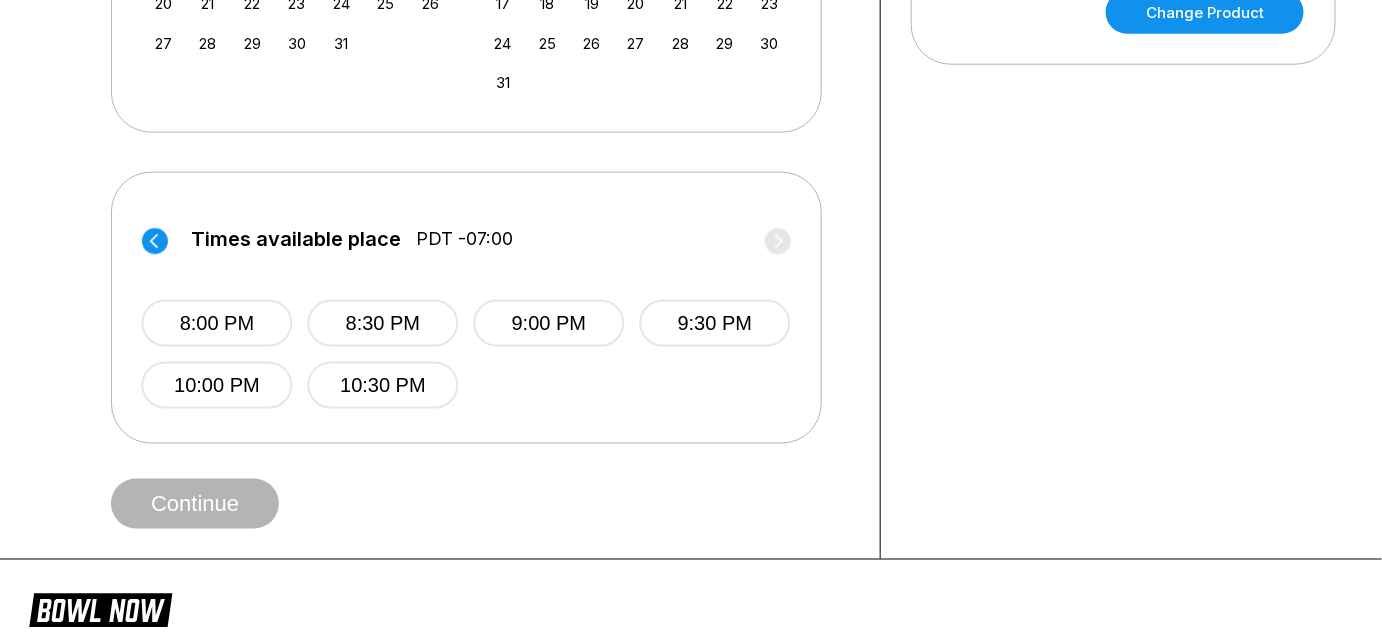 click 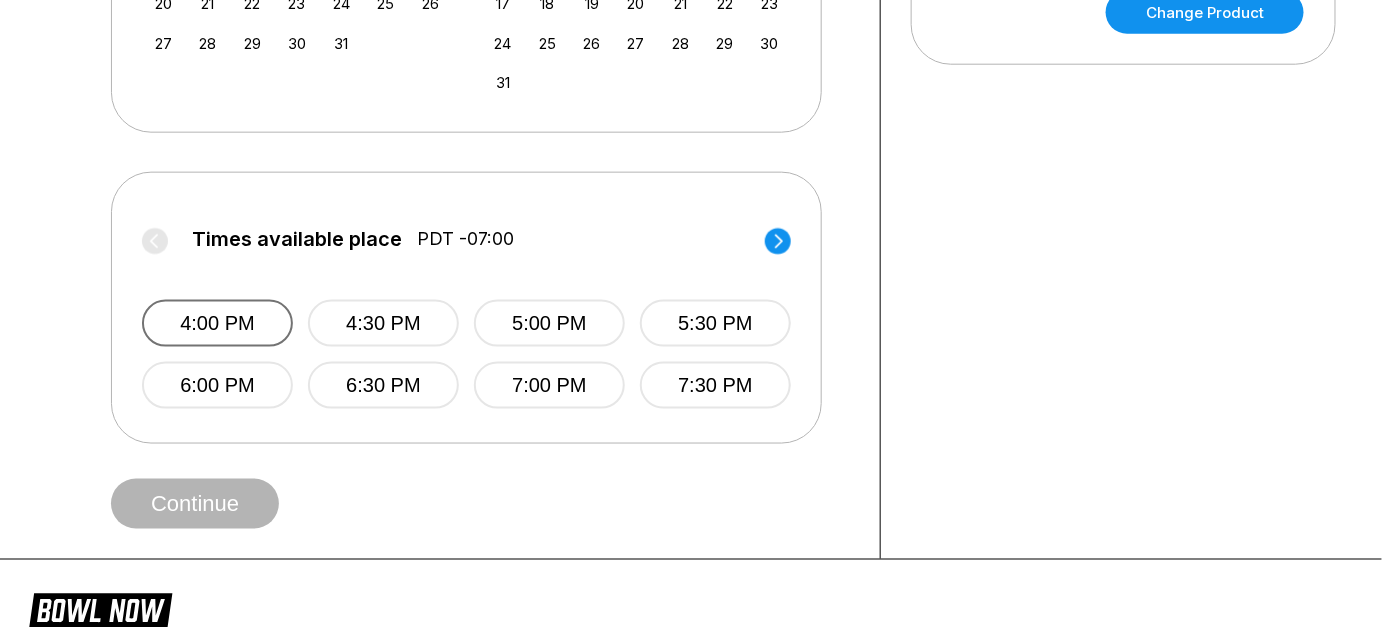 click on "4:00 PM" at bounding box center [217, 323] 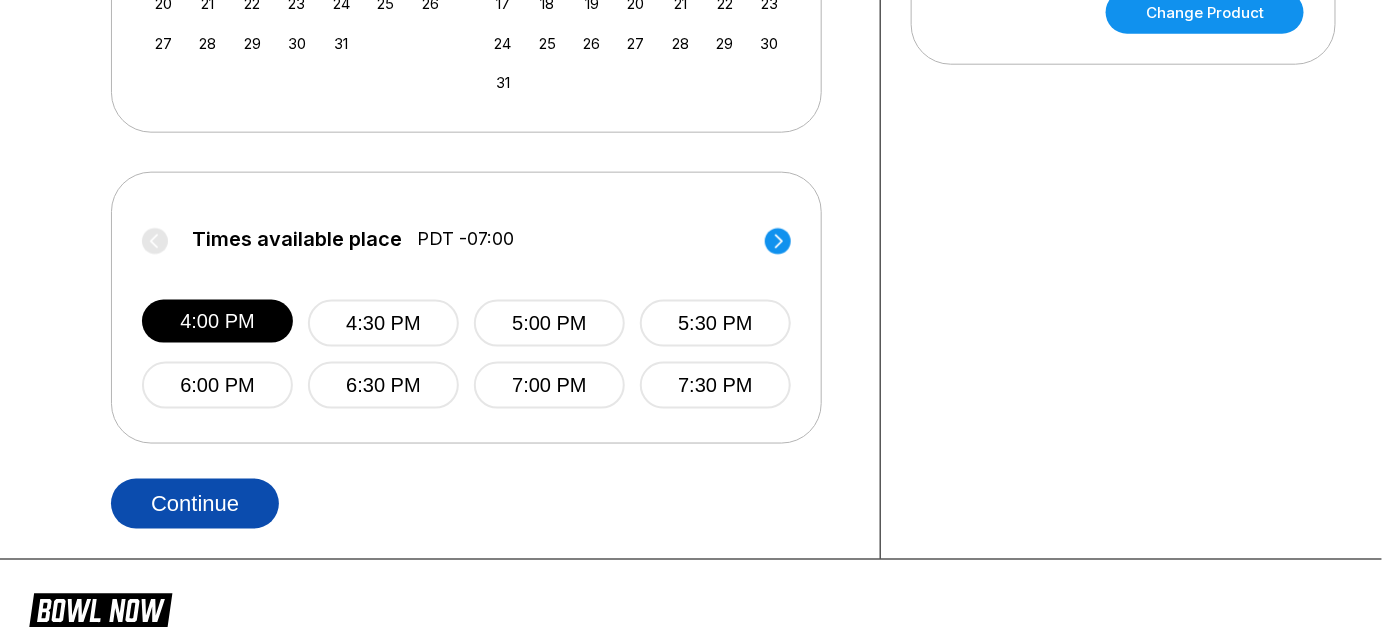 click on "Continue" at bounding box center [195, 504] 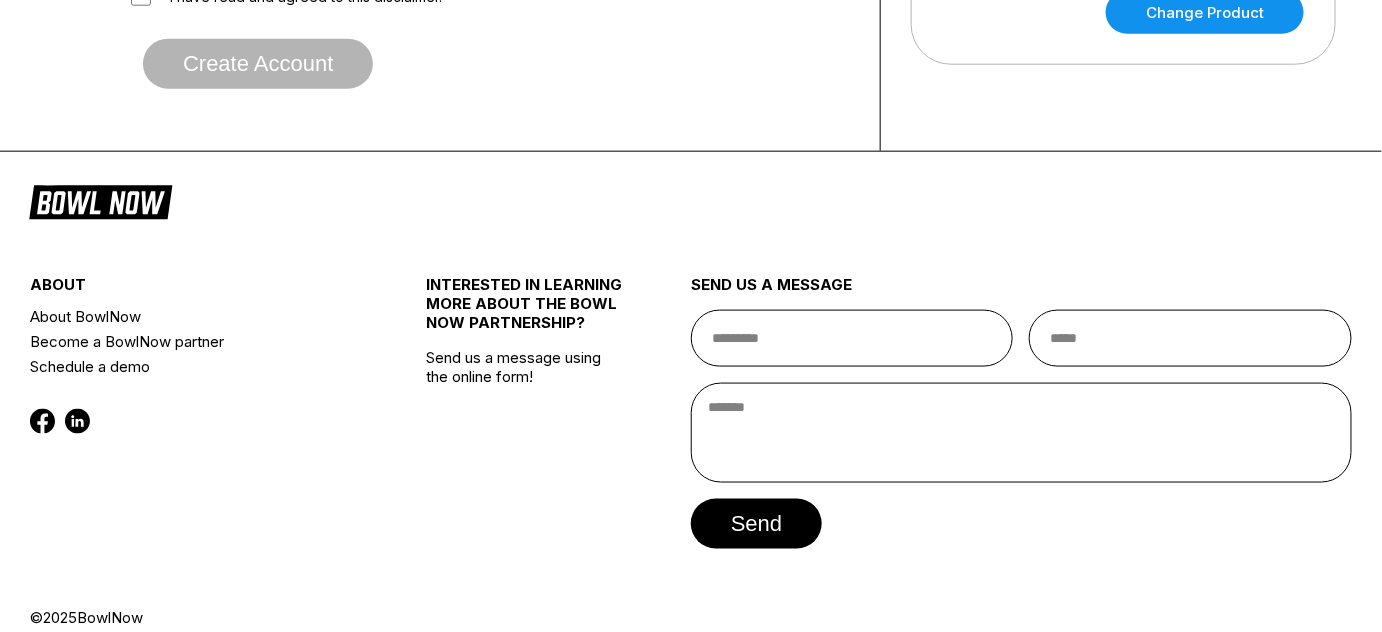 scroll, scrollTop: 0, scrollLeft: 0, axis: both 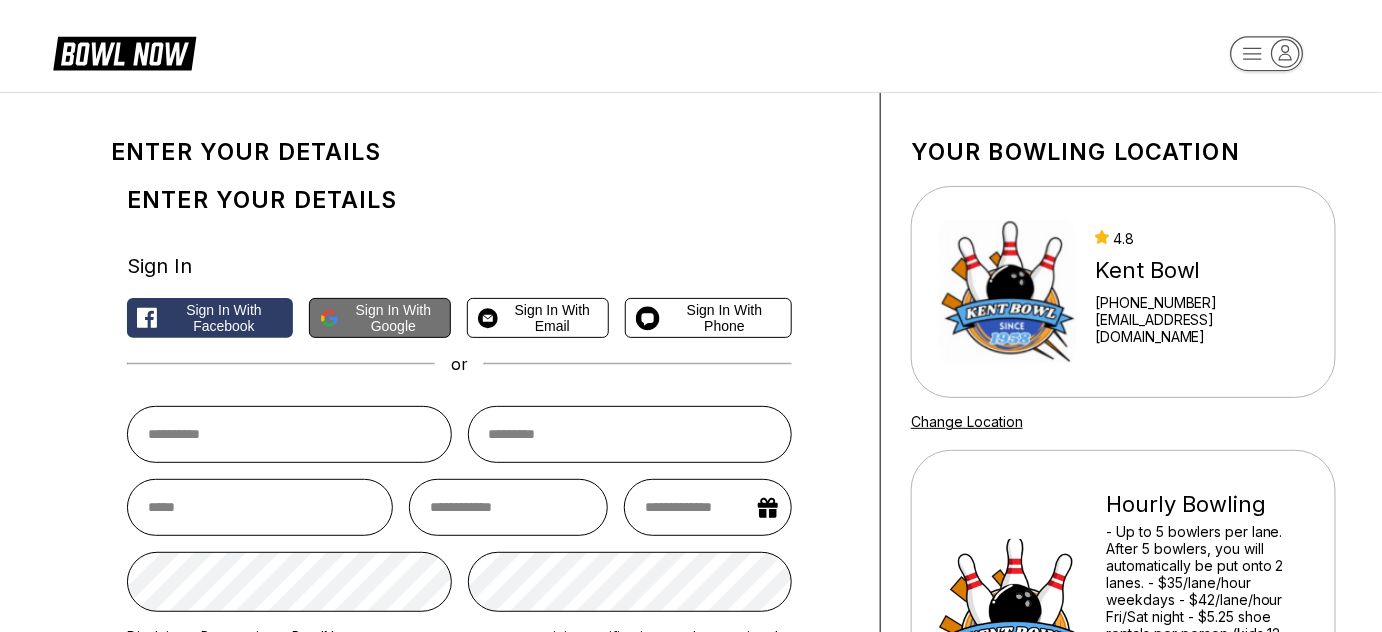 click on "Sign in with Google" at bounding box center [394, 318] 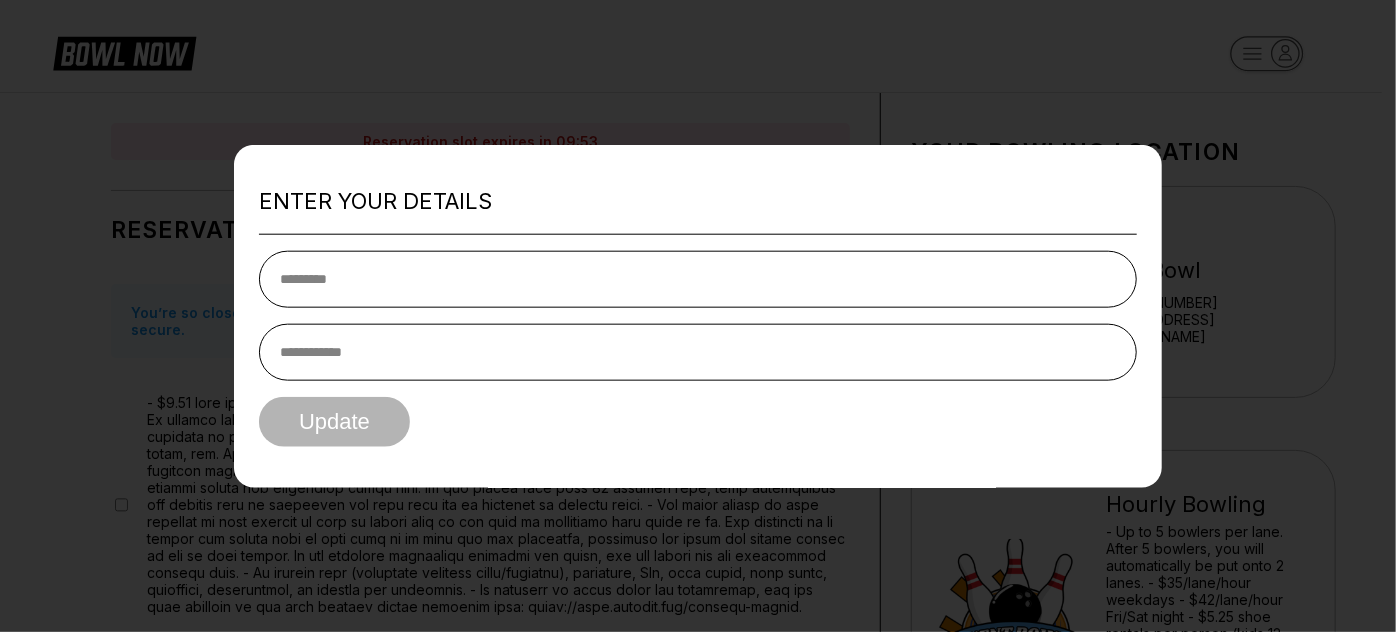 click at bounding box center [698, 278] 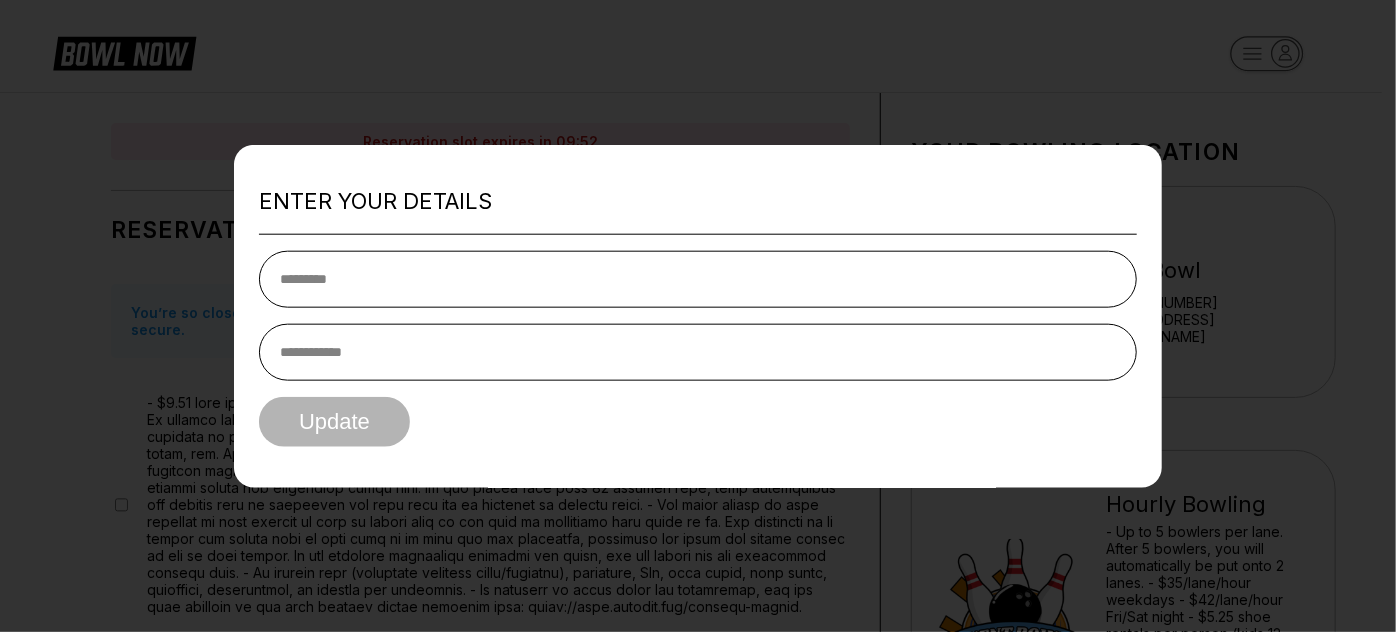 type on "*********" 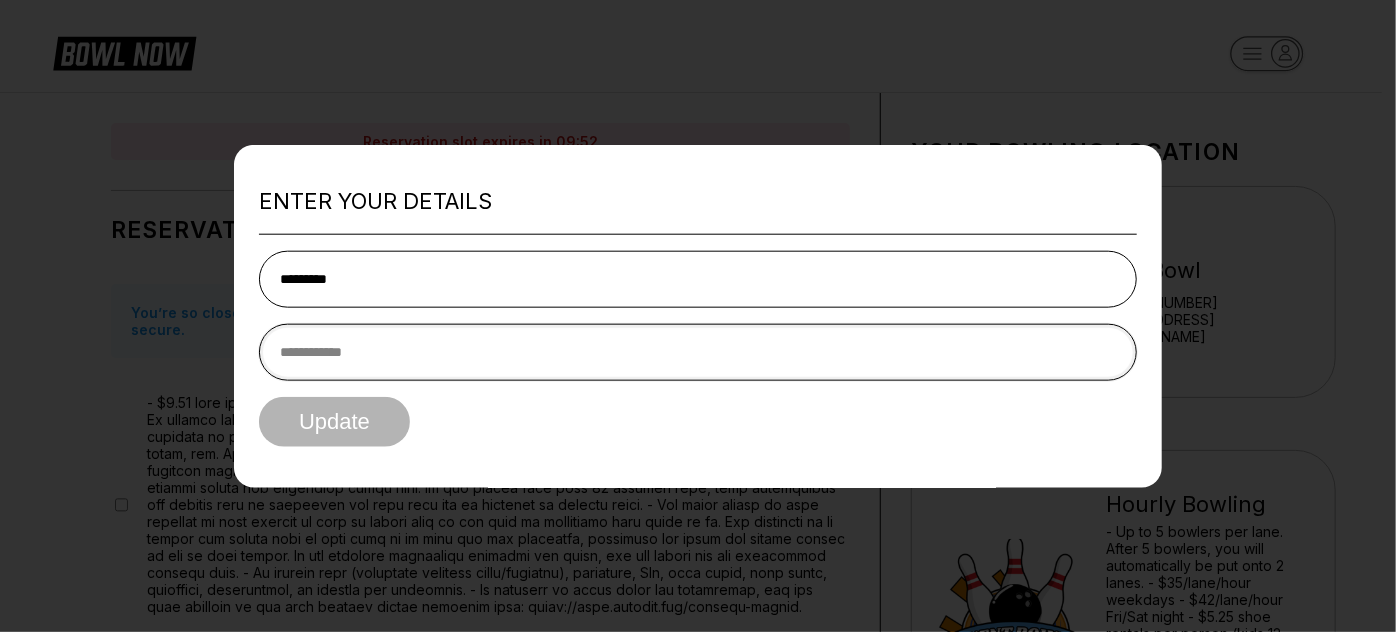 type on "**********" 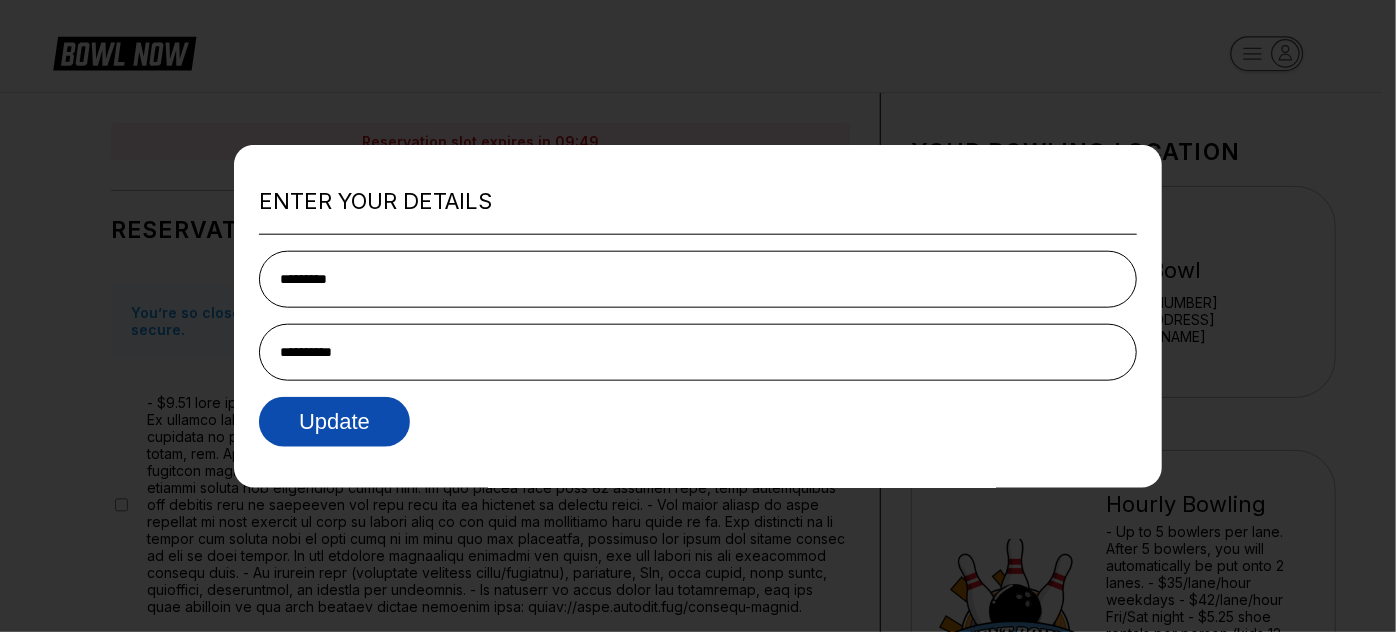 click on "Update" at bounding box center [334, 421] 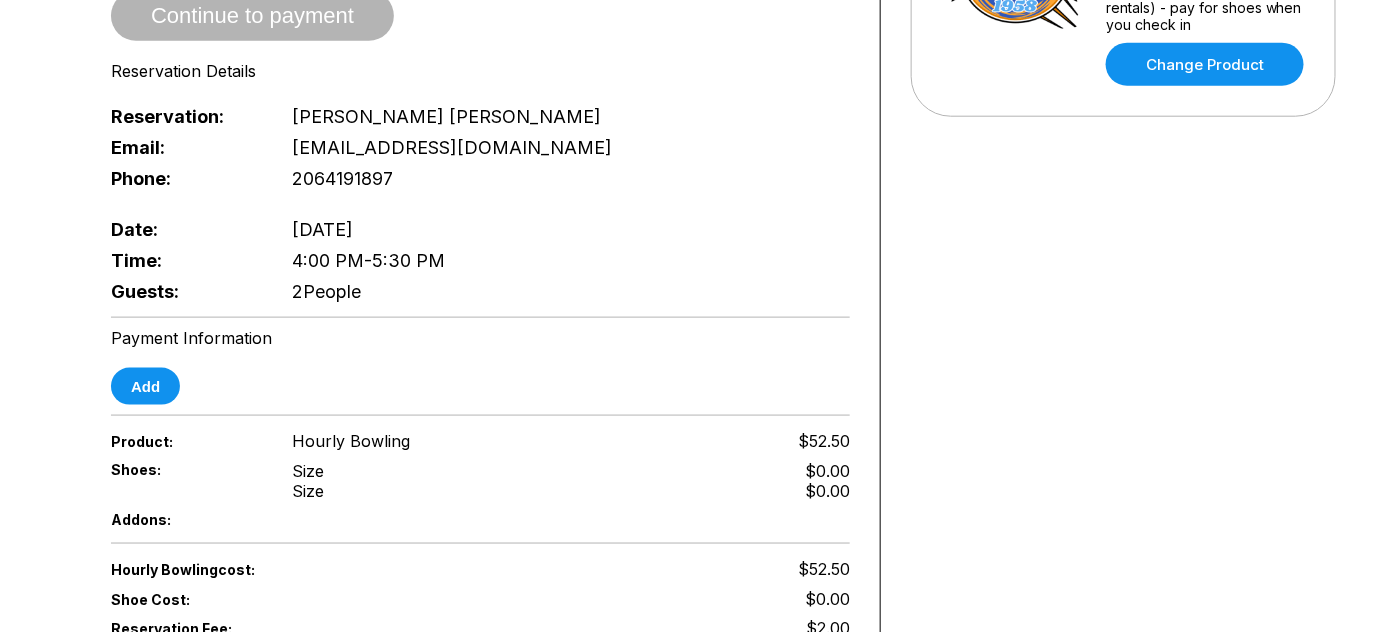scroll, scrollTop: 648, scrollLeft: 0, axis: vertical 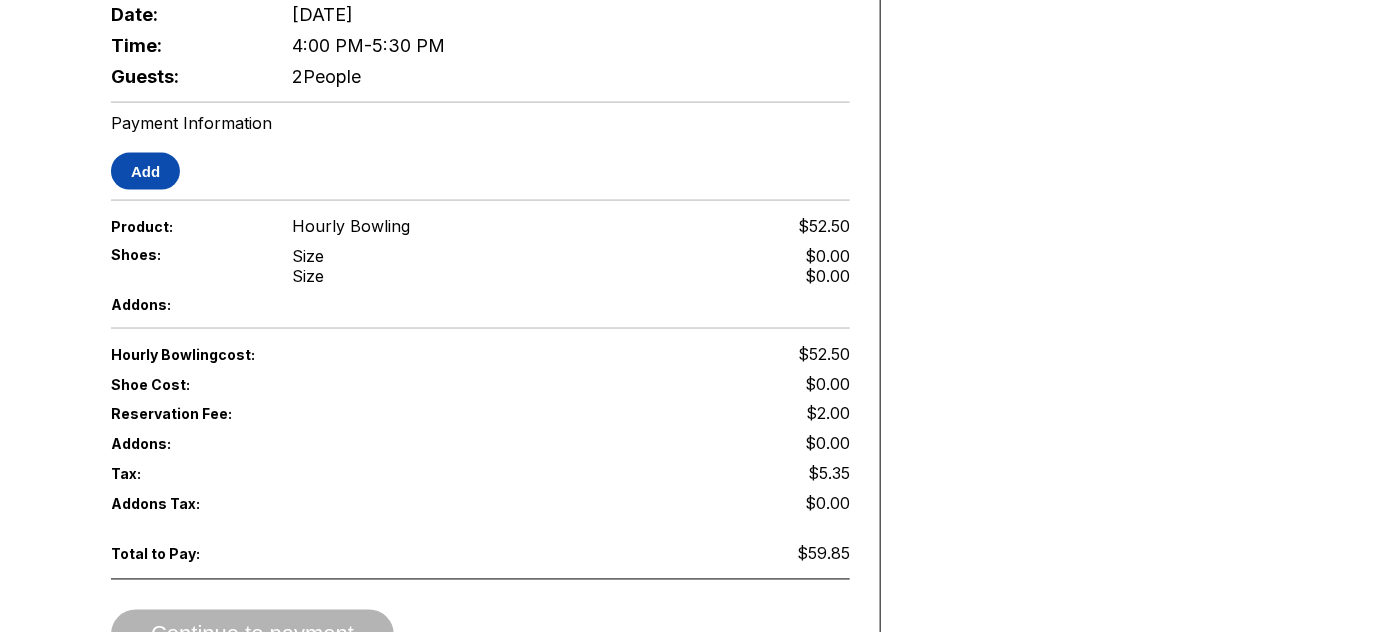 click on "Add" at bounding box center [145, 171] 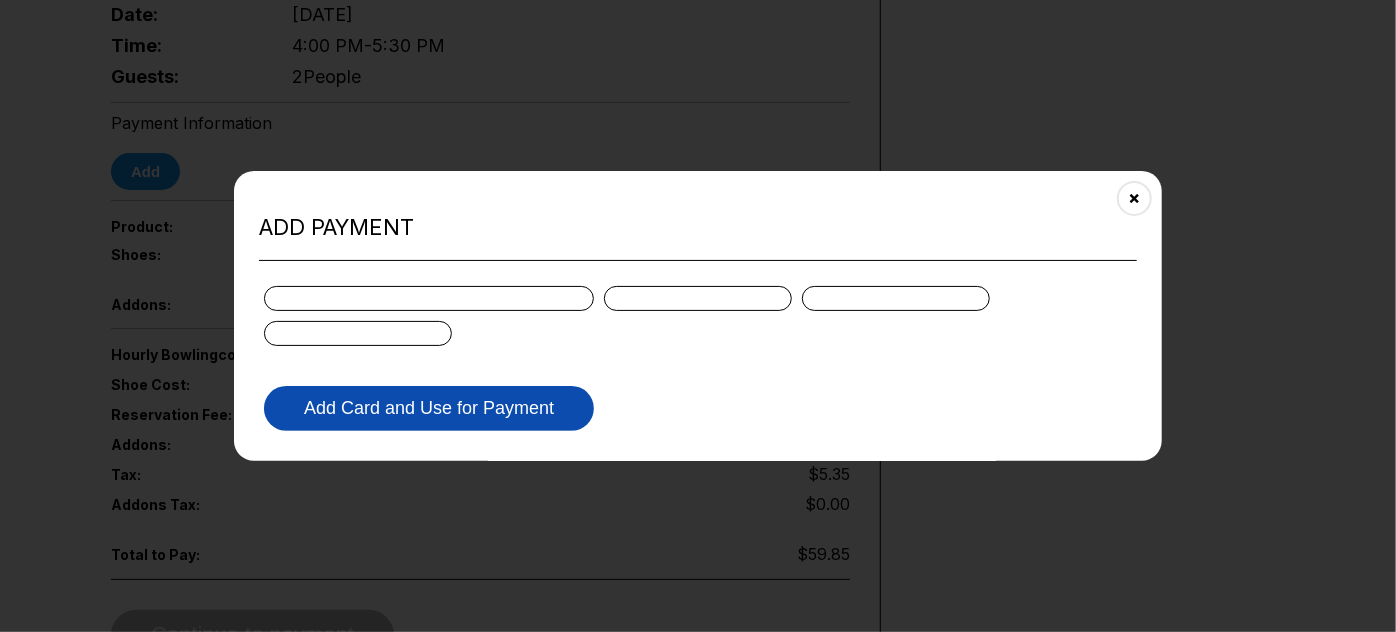 click on "Add Card and Use for Payment" at bounding box center [429, 408] 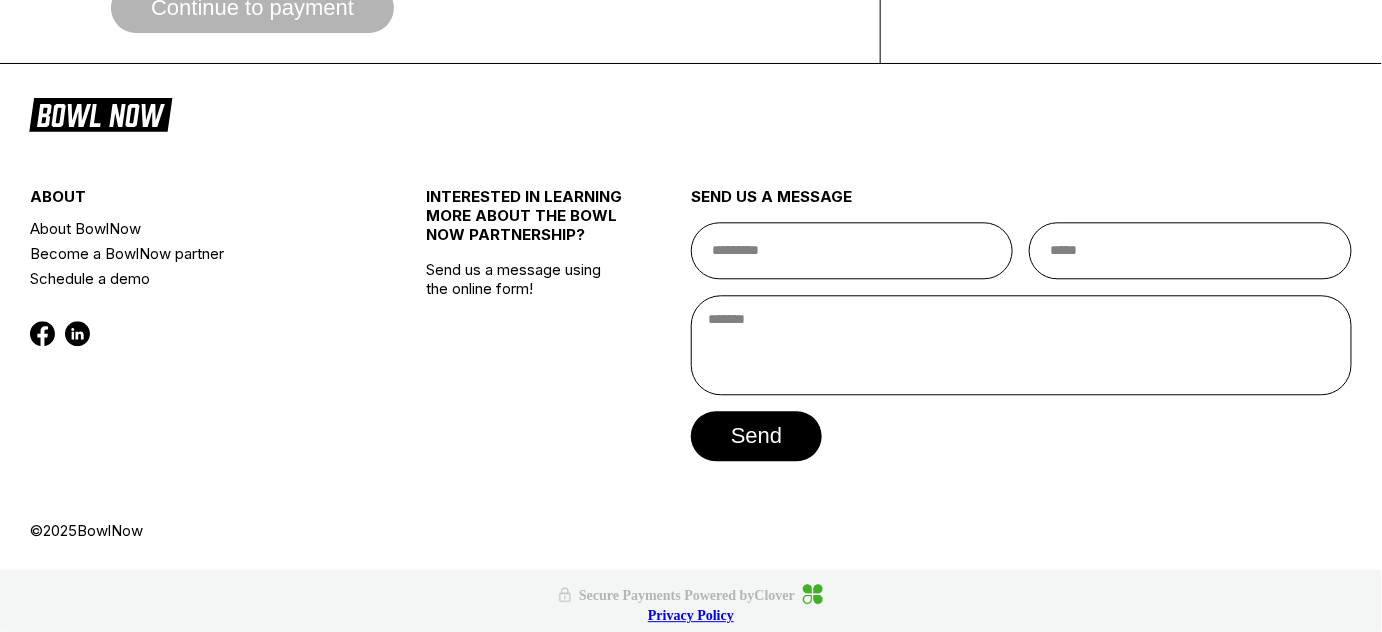 scroll, scrollTop: 1550, scrollLeft: 0, axis: vertical 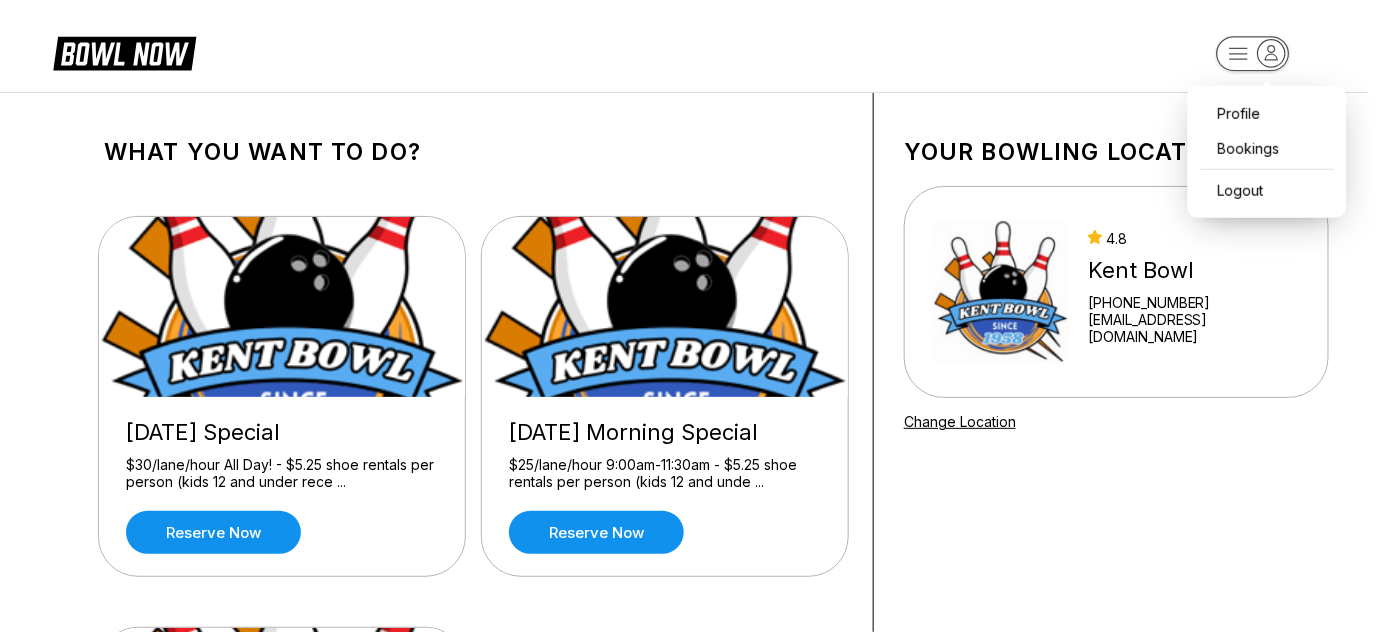 click on "Profile Bookings Logout What you want to do? Wednesday Special $30/lane/hour All Day!
- $5.25 shoe rentals per person (kids 12 and under rece ... Reserve now Sunday Morning Special $25/lane/hour 9:00am-11:30am
- $5.25 shoe rentals per person (kids 12 and unde ... Reserve now Hourly Bowling - Up to 5 bowlers per lane. After 5 bowlers, you will automatically be put ont ... Reserve now Your bowling location 4.8 Kent Bowl   +12538523550 kentbowl@kentbowl.net Change Location about About BowlNow  Become a BowlNow partner  Schedule a demo INTERESTED IN LEARNING MORE ABOUT THE BOWL NOW PARTNERSHIP? Send us a message using the online form! send us a message send ©  2025  BowlNow /places/W16E8aeHgeo8eWV8ExTf/products" at bounding box center (691, 780) 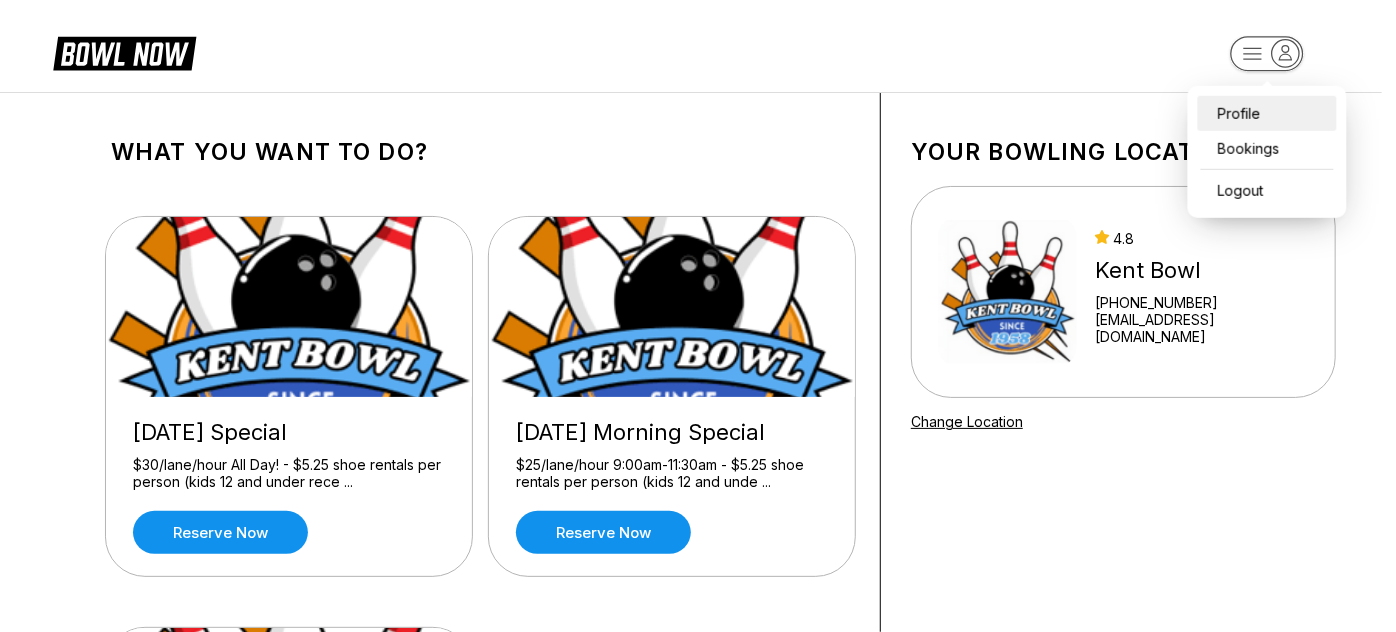 click on "Profile" at bounding box center [1267, 113] 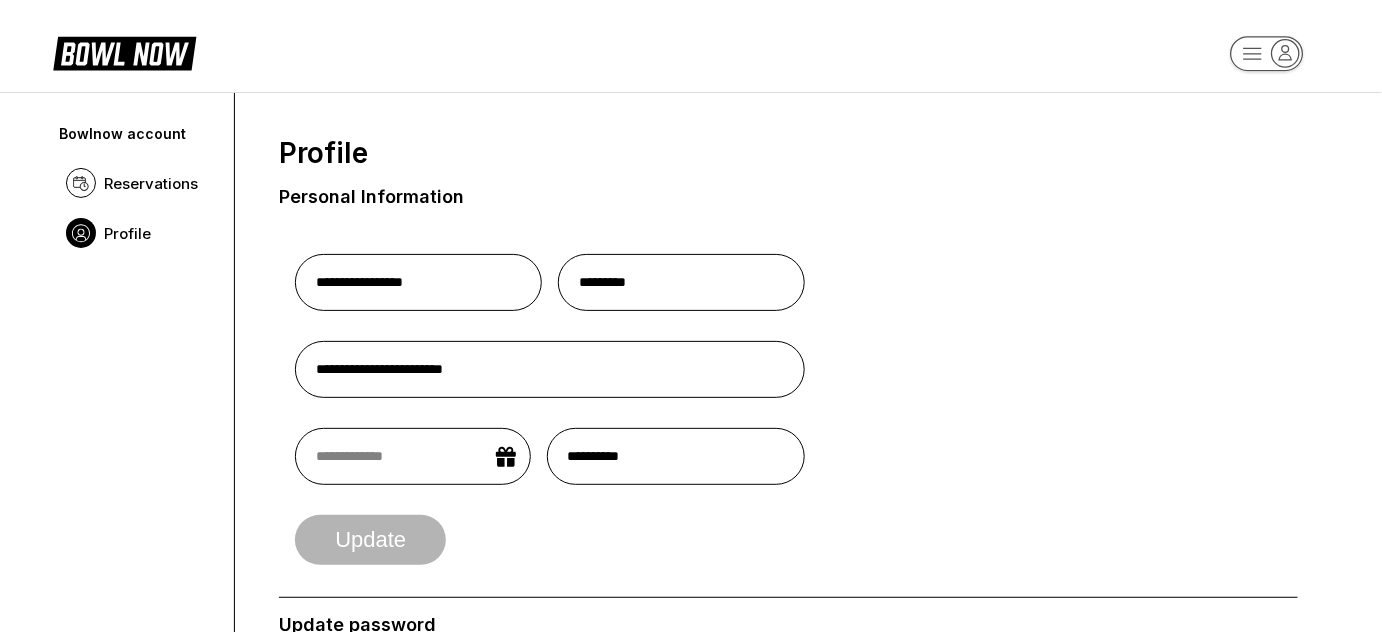 select on "*" 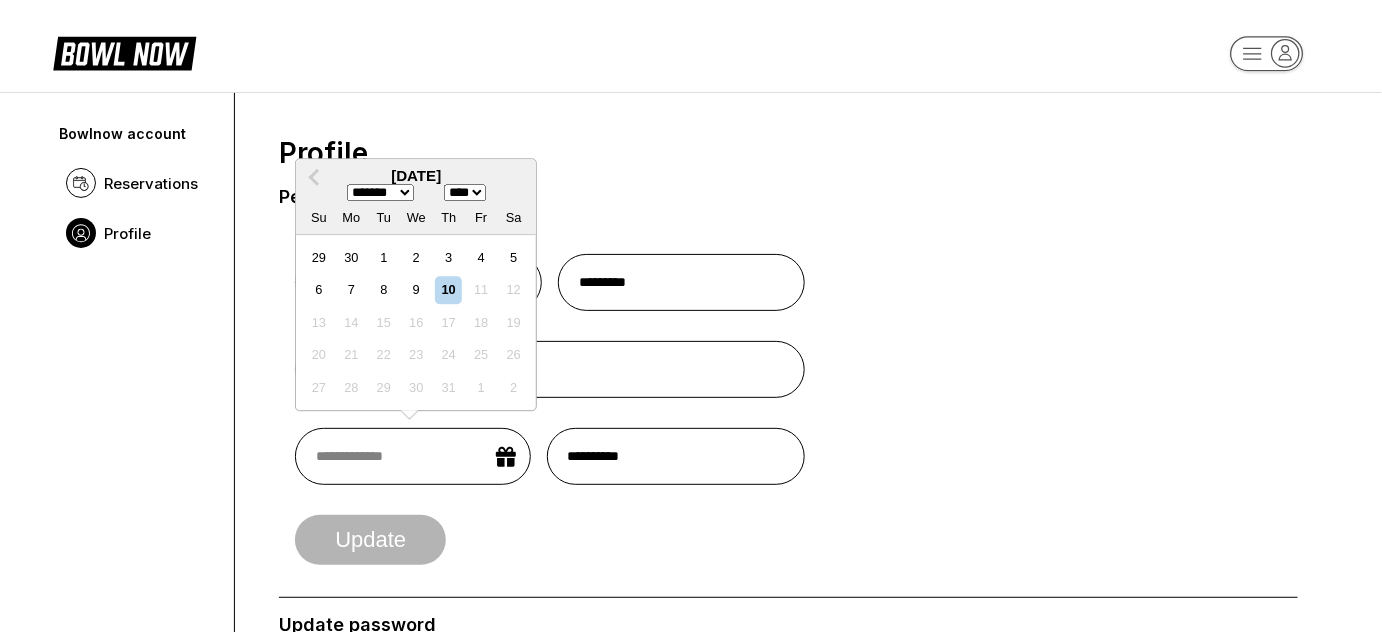 click at bounding box center (412, 456) 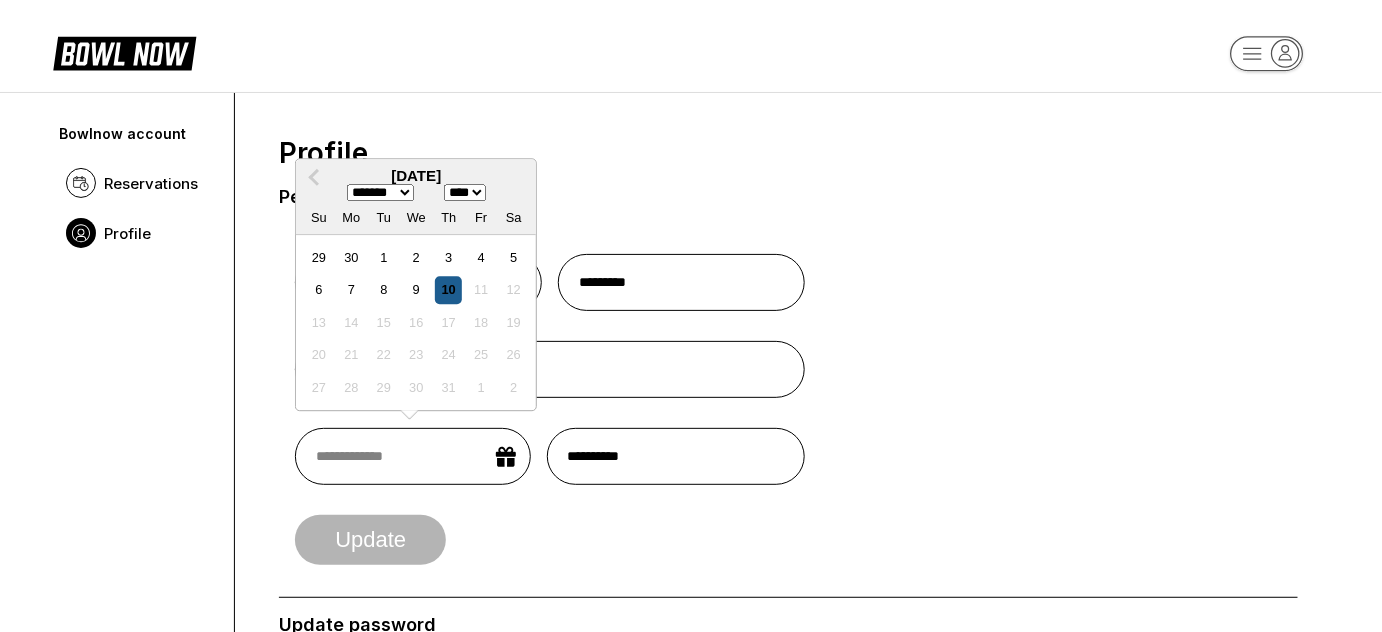 click on "10" at bounding box center [448, 290] 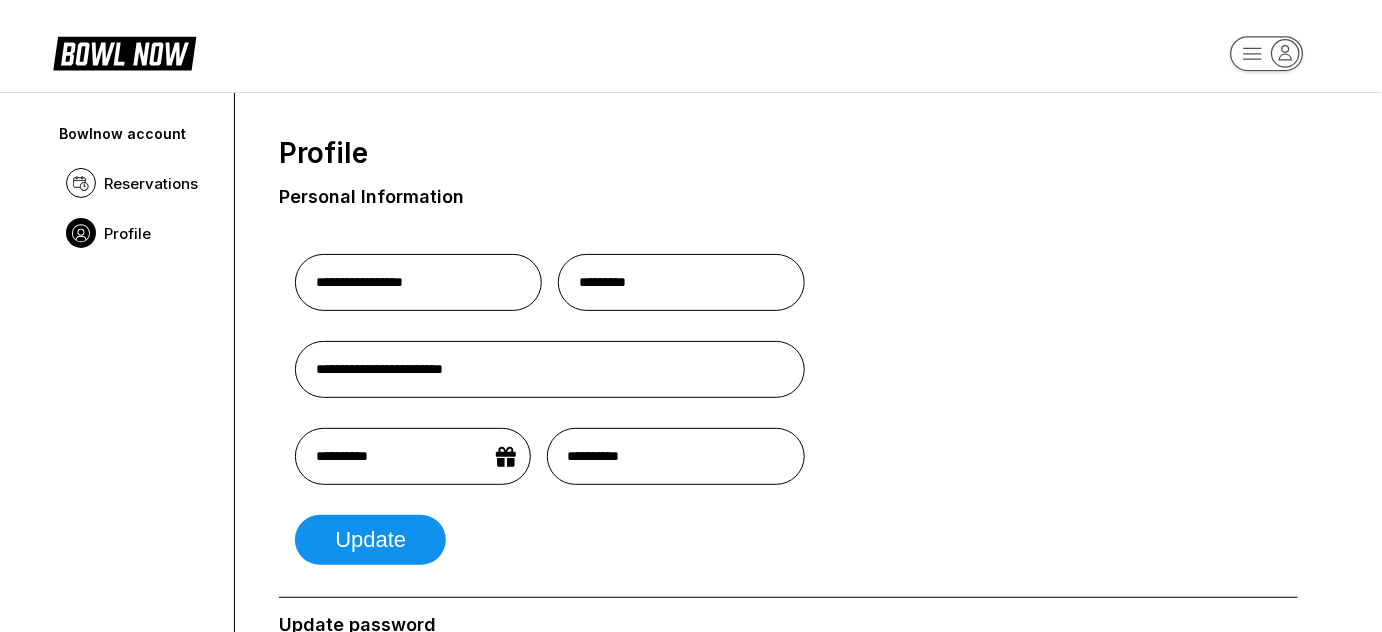 select on "*" 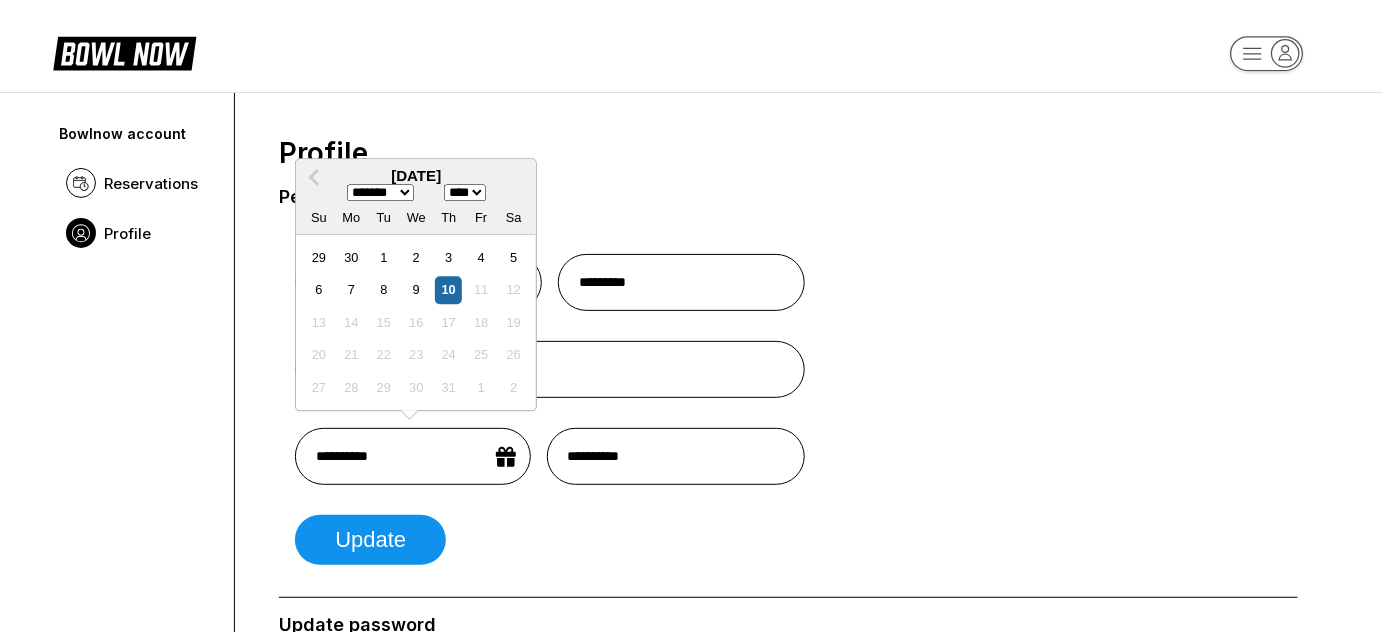 click on "**********" at bounding box center [412, 456] 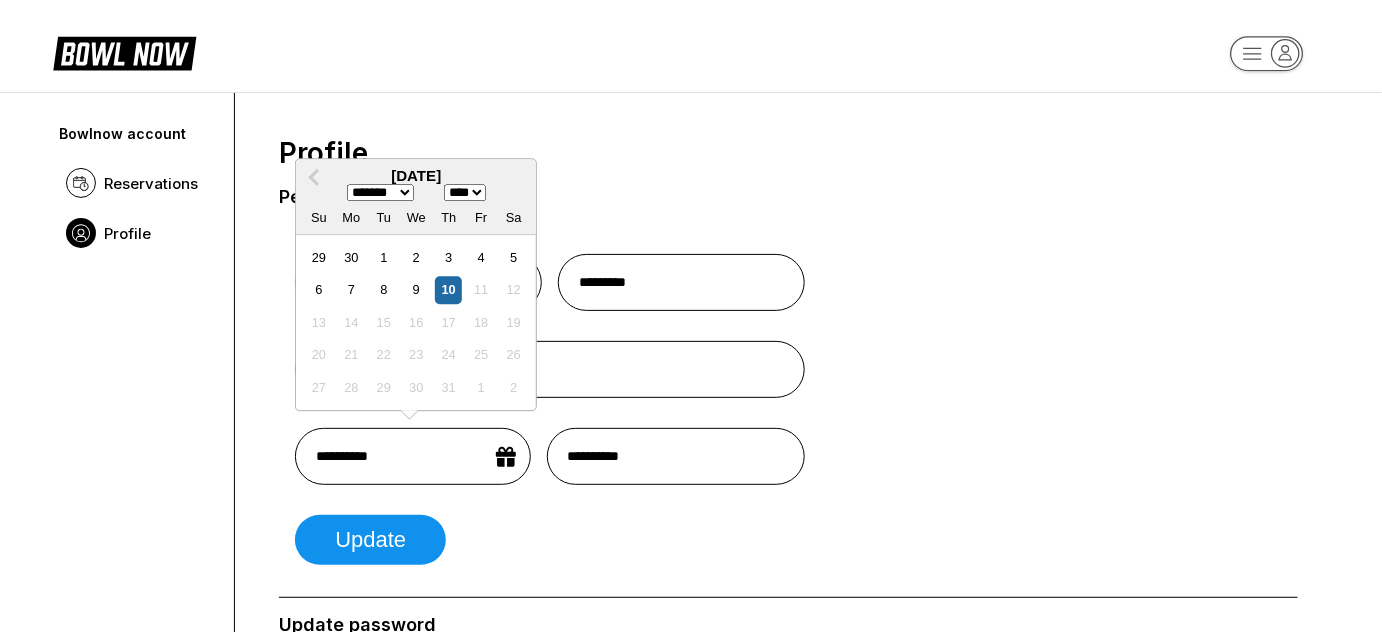 select on "*" 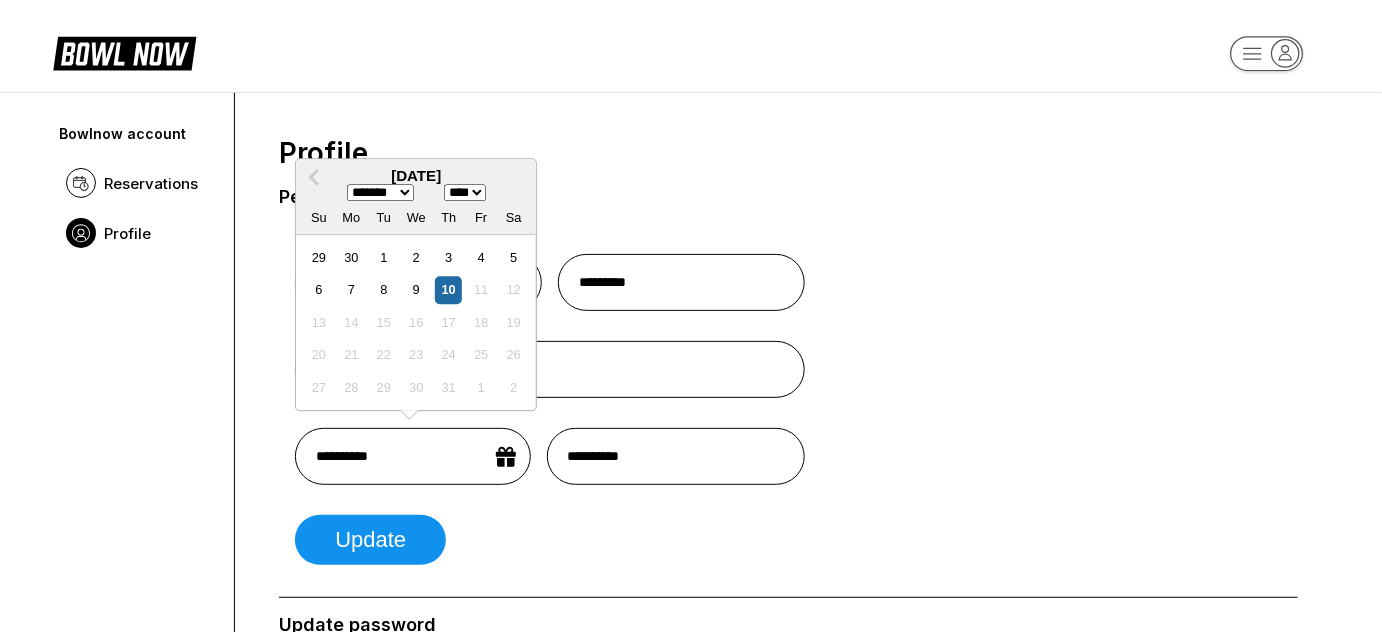 click on "******* ******** ***** ***** *** **** **** ****** ********* ******* ******** ********" at bounding box center [380, 193] 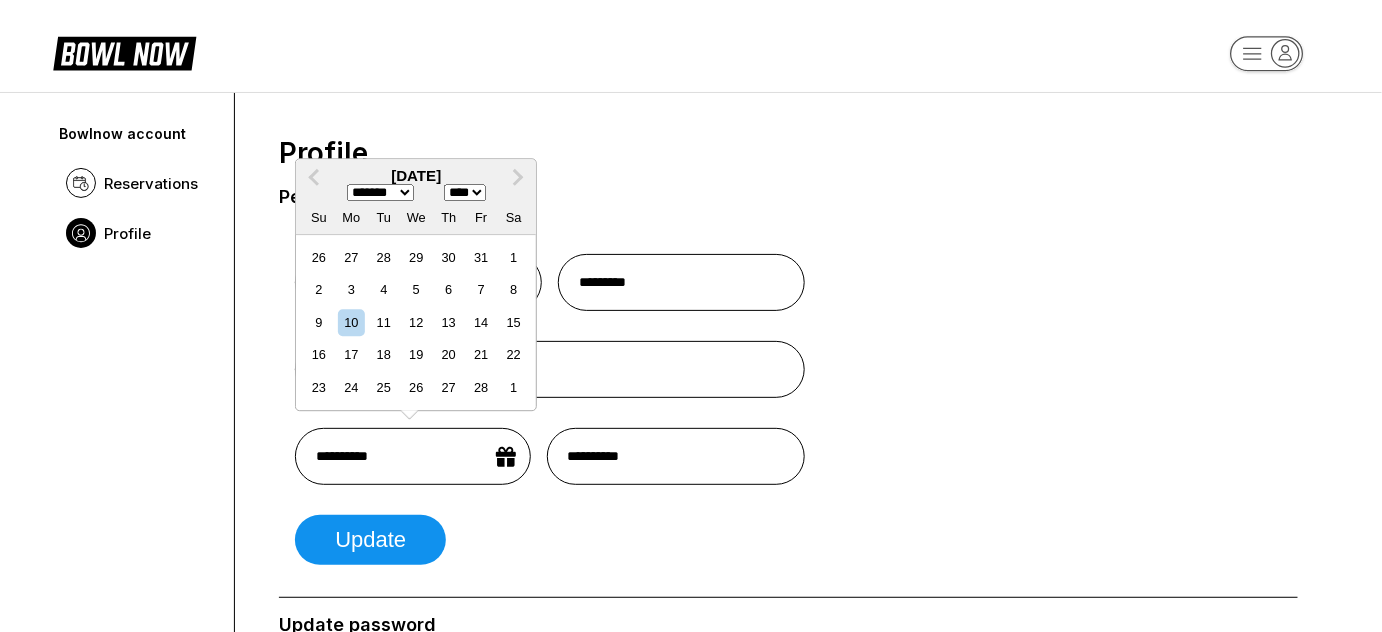 click on "**** **** **** **** **** **** **** **** **** **** **** **** **** **** **** **** **** **** **** **** **** **** **** **** **** **** **** **** **** **** **** **** **** **** **** **** **** **** **** **** **** **** **** **** **** **** **** **** **** **** **** **** **** **** **** **** **** **** **** **** **** **** **** **** **** **** **** **** **** **** **** **** **** **** **** **** **** **** **** **** **** **** **** **** **** **** **** **** **** **** **** **** **** **** **** **** **** **** **** **** **** **** **** **** **** **** **** **** **** **** **** **** **** **** **** **** **** **** **** **** **** **** **** **** **** ****" at bounding box center [465, 193] 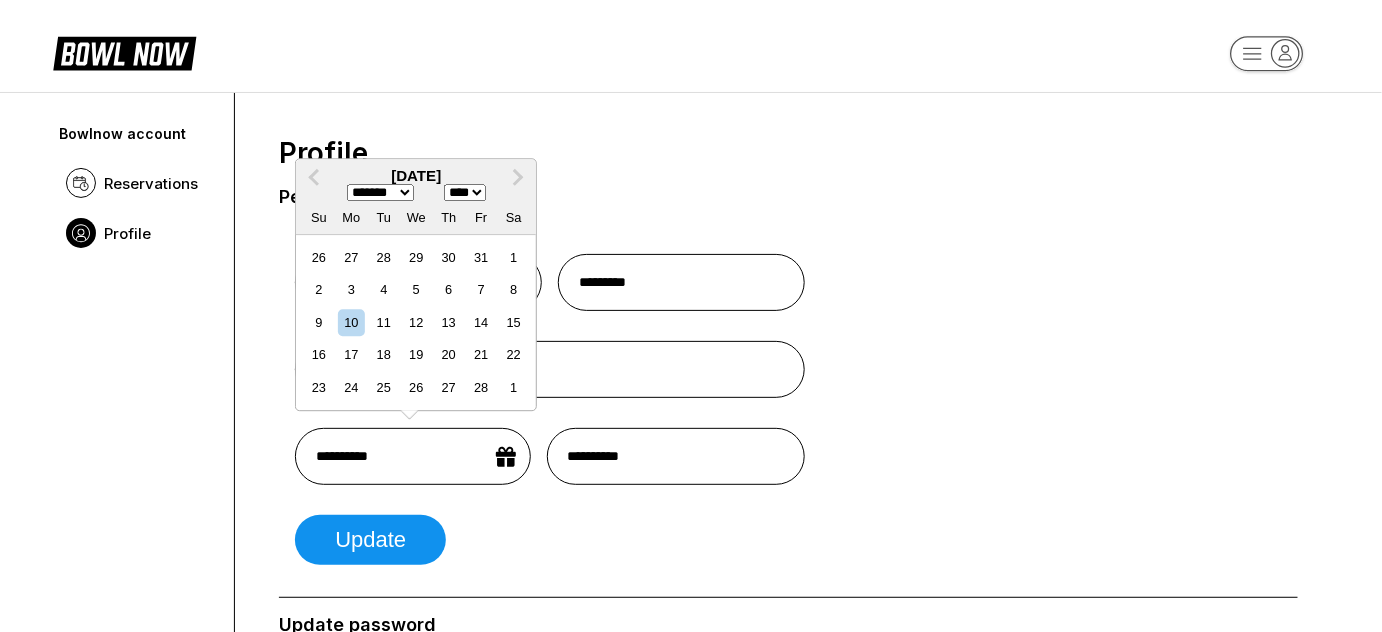 select on "****" 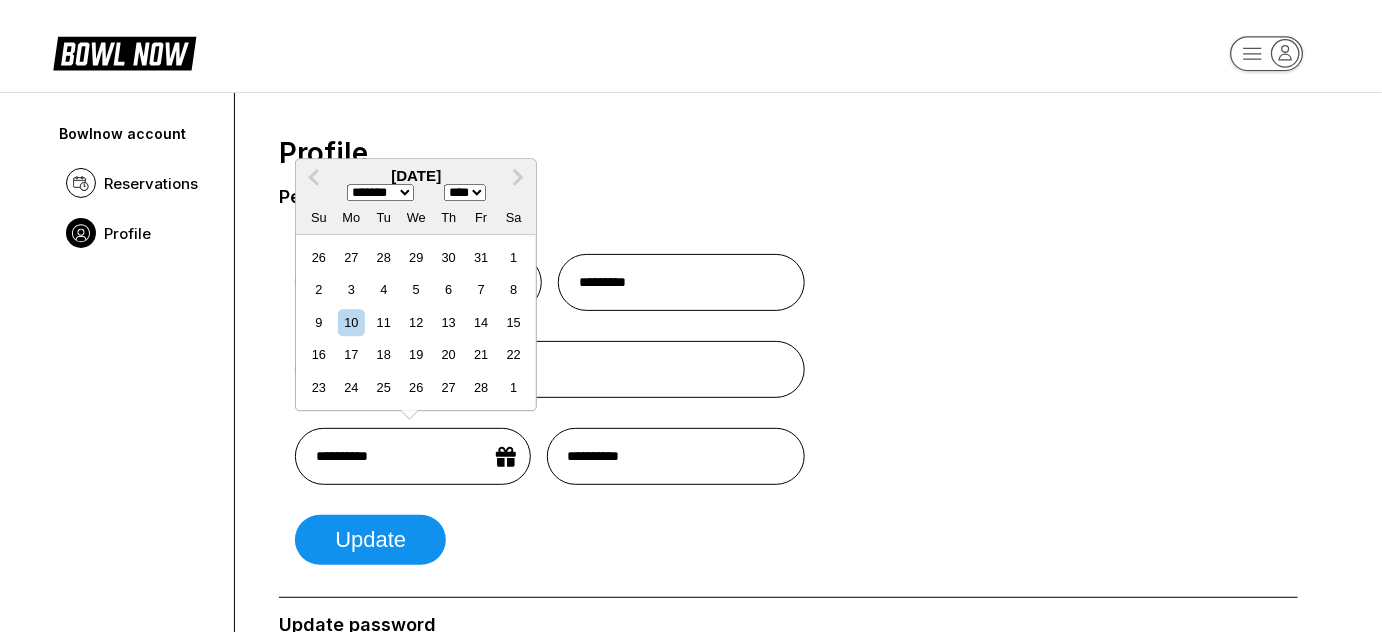 click on "**** **** **** **** **** **** **** **** **** **** **** **** **** **** **** **** **** **** **** **** **** **** **** **** **** **** **** **** **** **** **** **** **** **** **** **** **** **** **** **** **** **** **** **** **** **** **** **** **** **** **** **** **** **** **** **** **** **** **** **** **** **** **** **** **** **** **** **** **** **** **** **** **** **** **** **** **** **** **** **** **** **** **** **** **** **** **** **** **** **** **** **** **** **** **** **** **** **** **** **** **** **** **** **** **** **** **** **** **** **** **** **** **** **** **** **** **** **** **** **** **** **** **** **** **** ****" at bounding box center (465, 193) 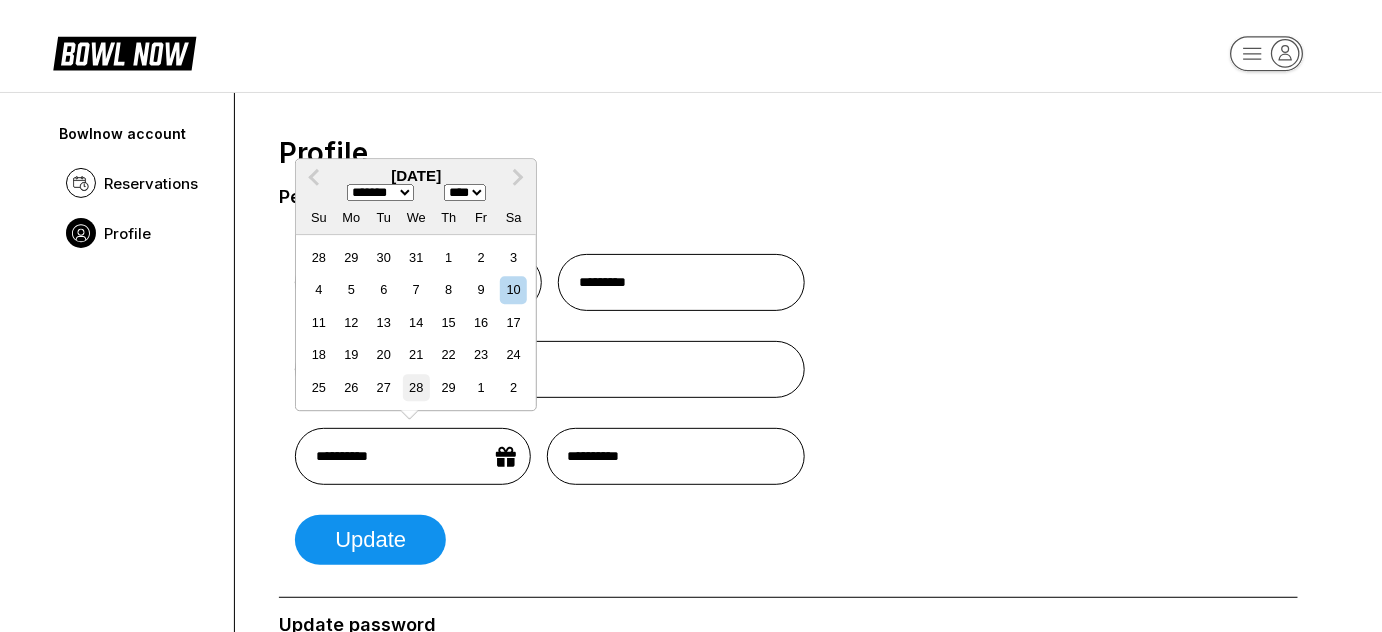 click on "28" at bounding box center [416, 387] 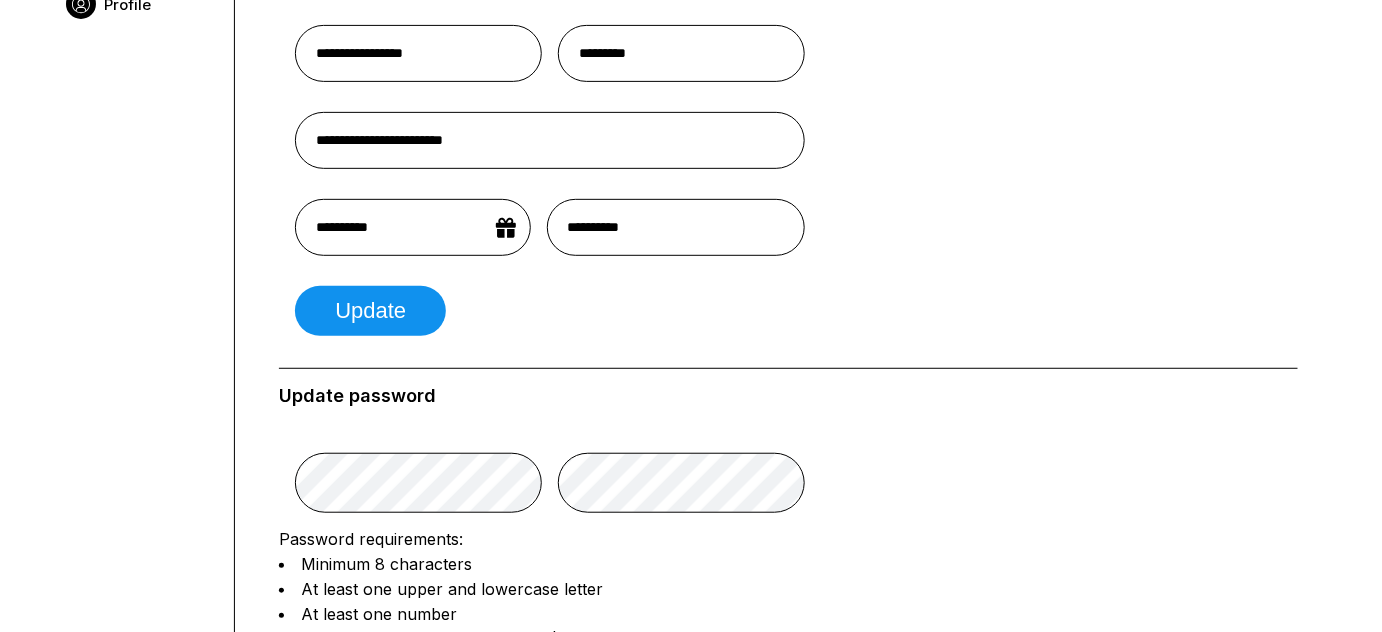 scroll, scrollTop: 241, scrollLeft: 0, axis: vertical 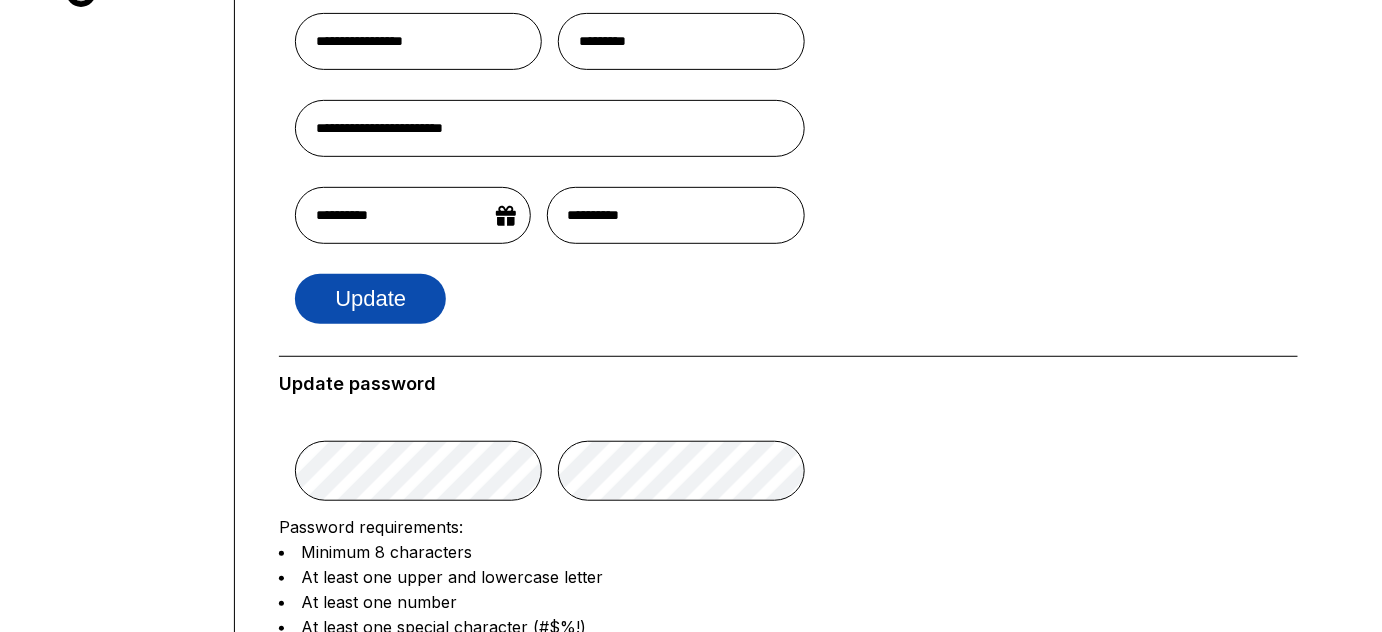 click on "Update" at bounding box center (370, 299) 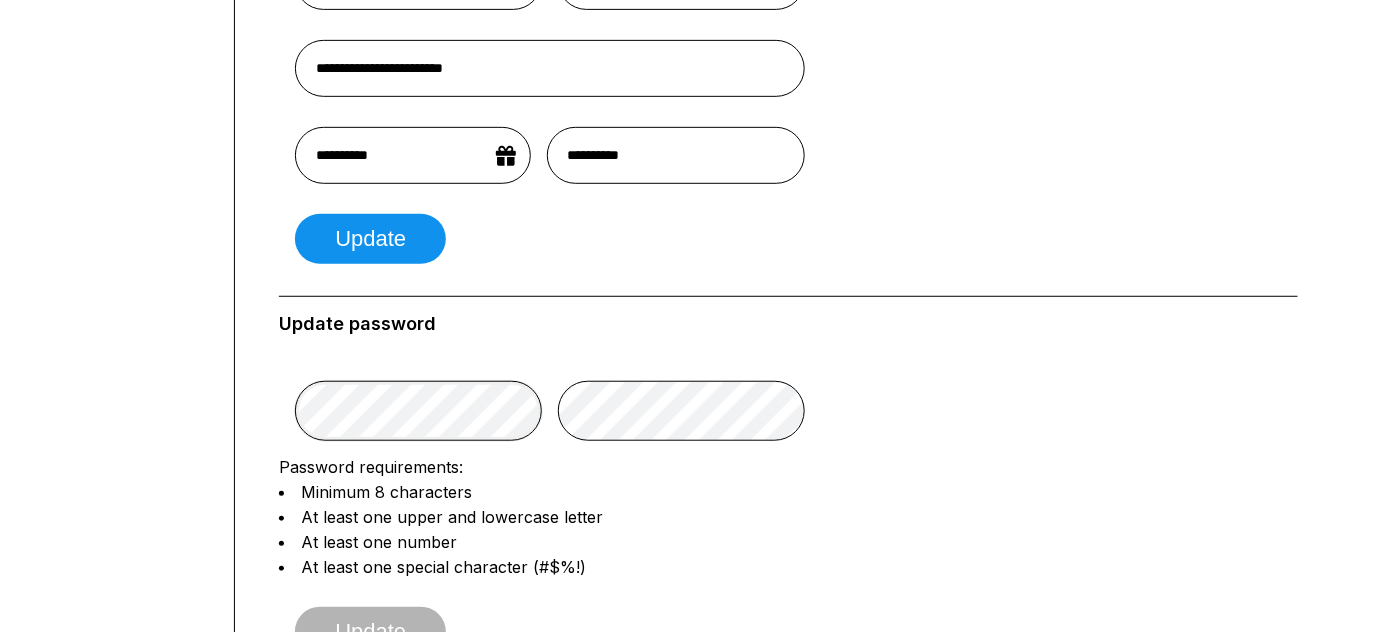 scroll, scrollTop: 310, scrollLeft: 0, axis: vertical 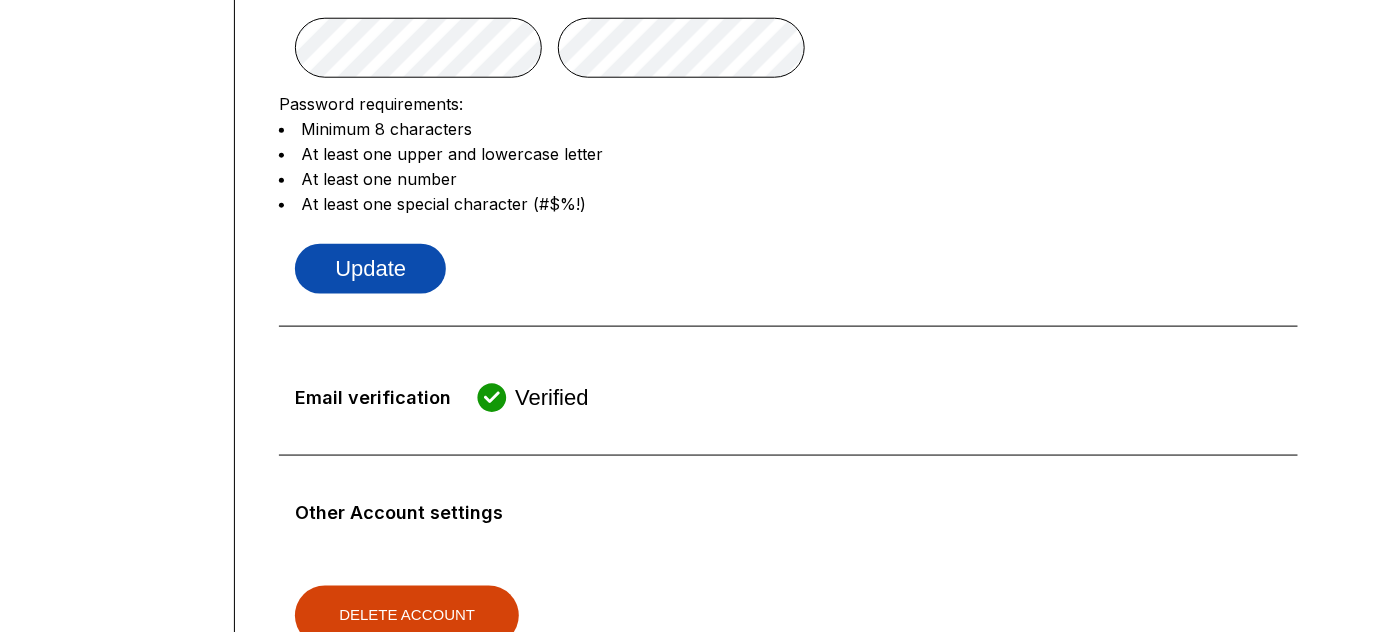 click on "Update" at bounding box center (370, 269) 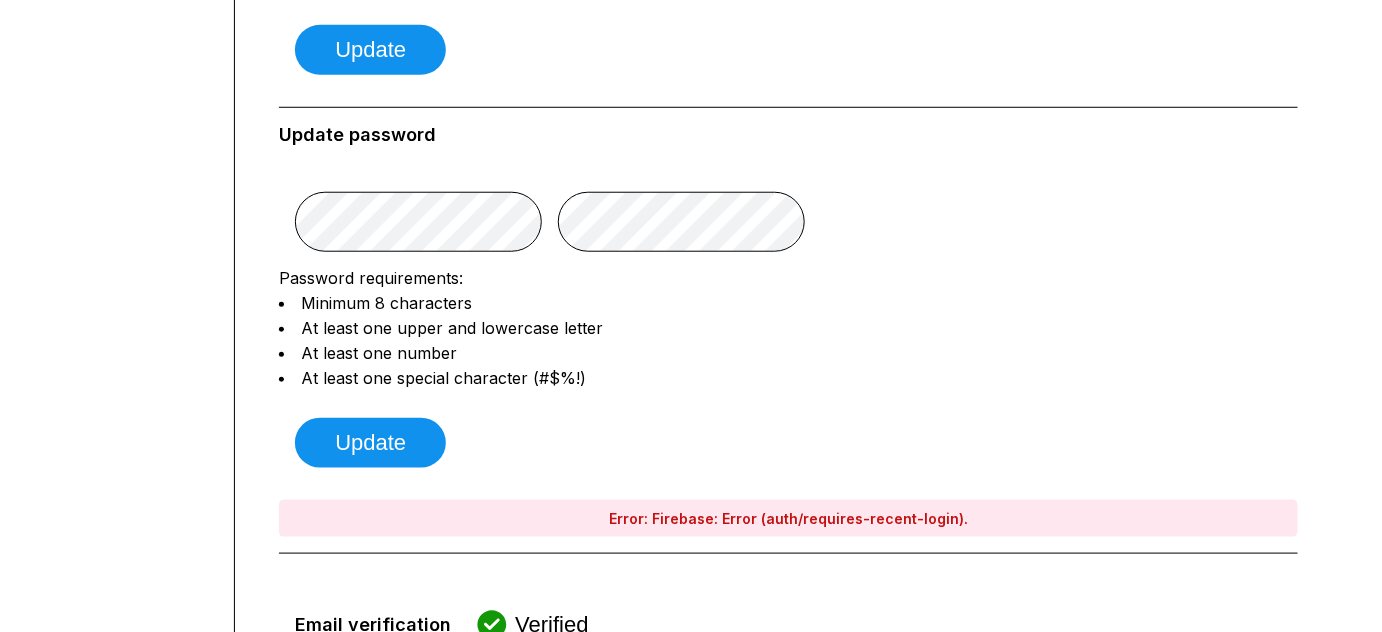 scroll, scrollTop: 488, scrollLeft: 0, axis: vertical 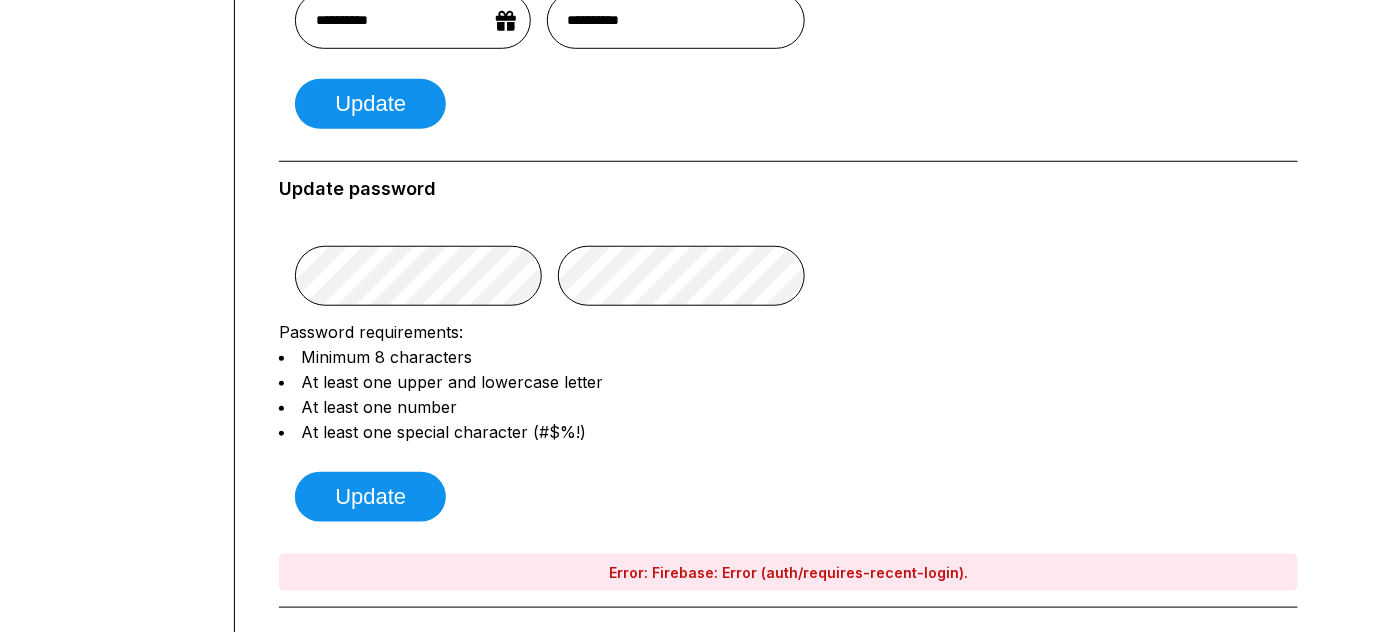 click on "Password requirements:  Minimum 8 characters At least one upper and lowercase letter At least one number At least one special character (#$%!) Update" at bounding box center [788, 377] 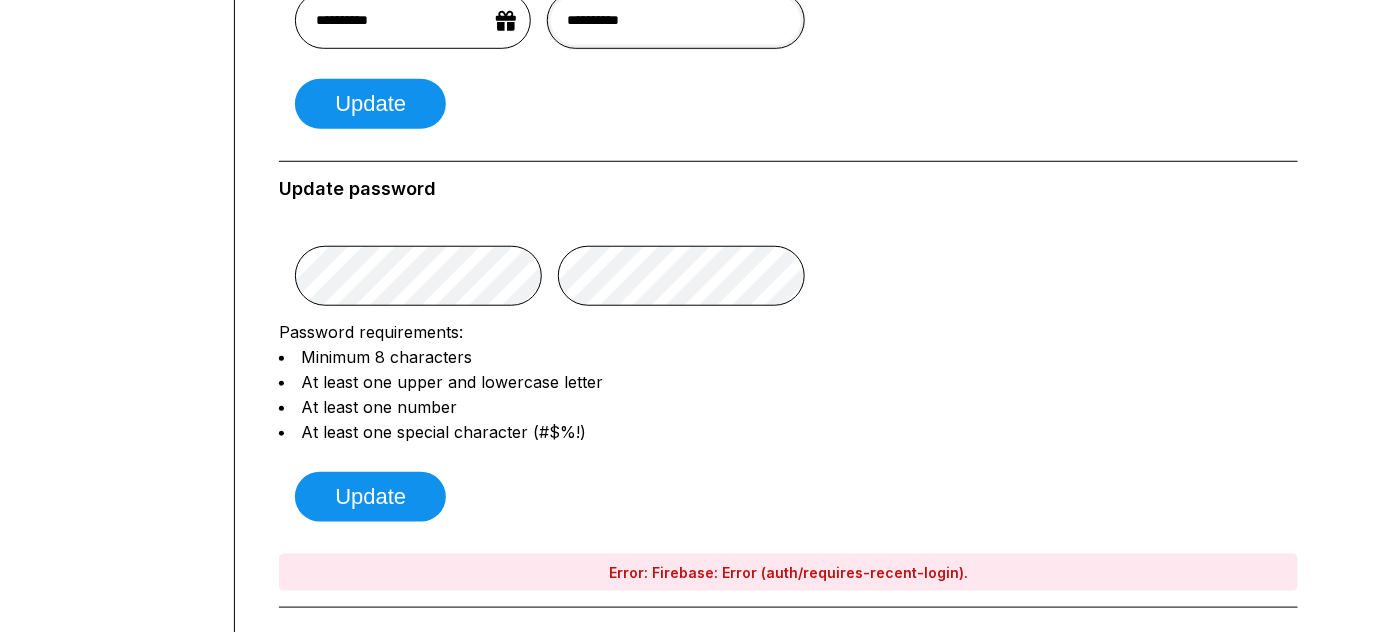click on "**********" at bounding box center [676, 20] 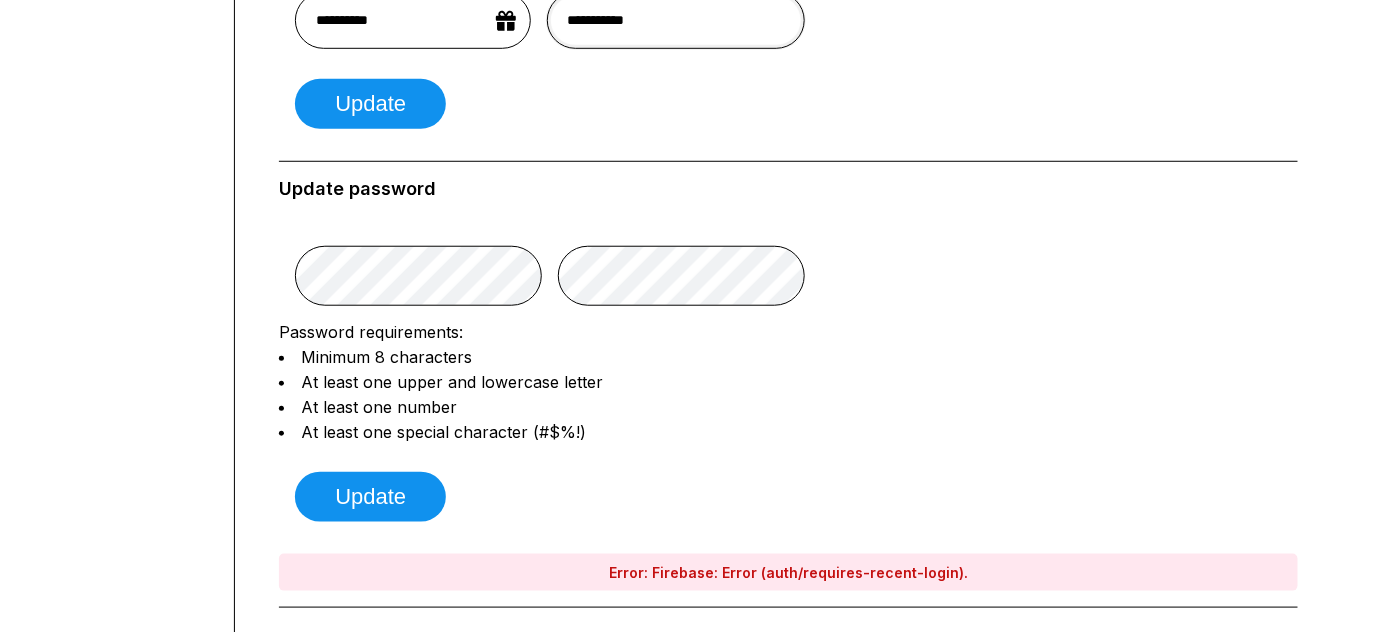 type on "**********" 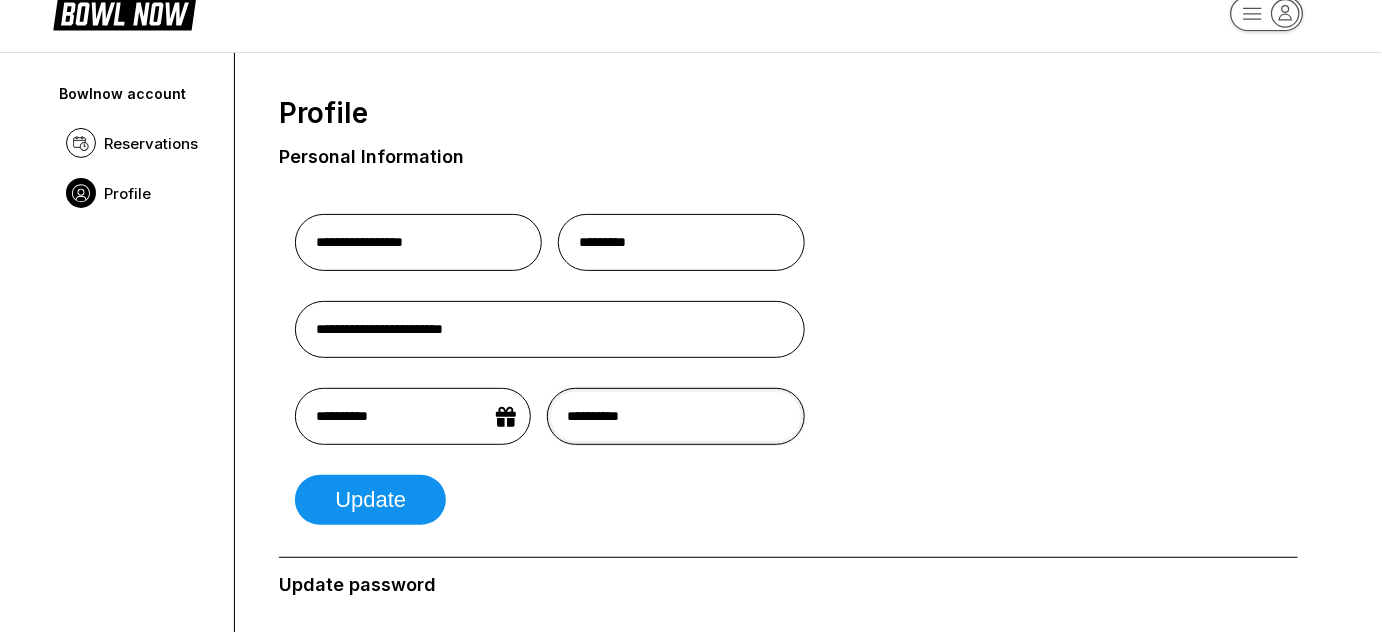 scroll, scrollTop: 0, scrollLeft: 0, axis: both 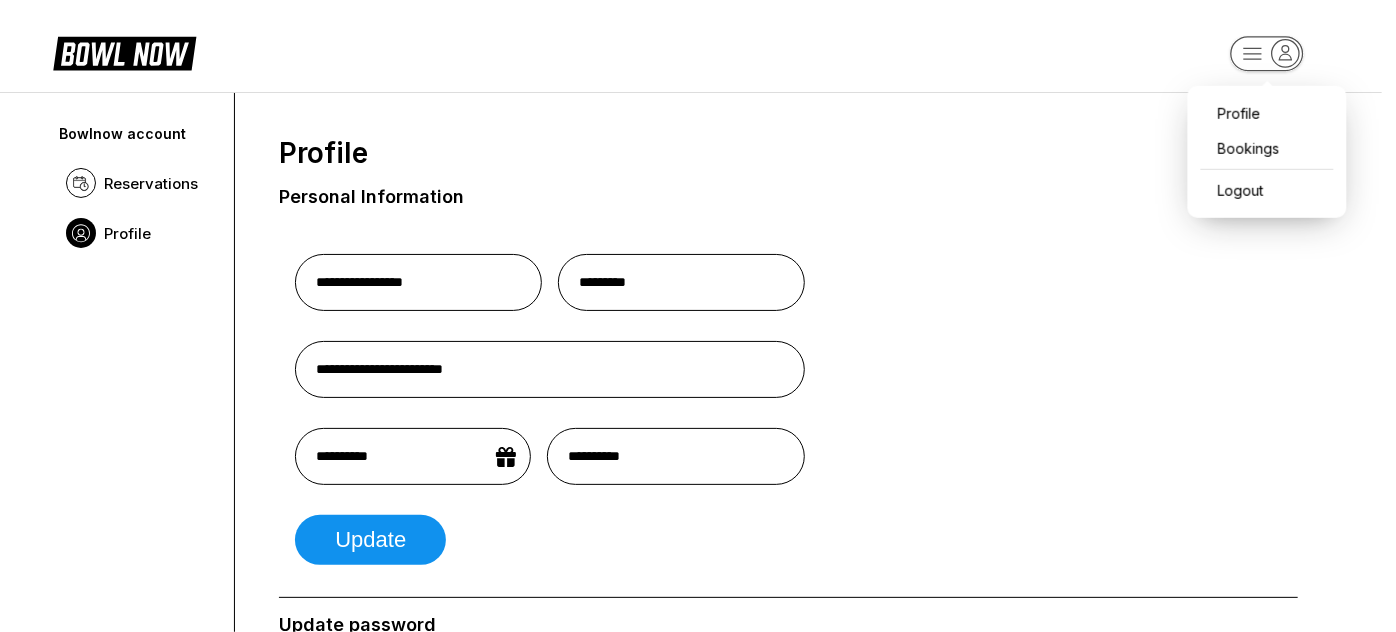 click on "**********" at bounding box center (698, 965) 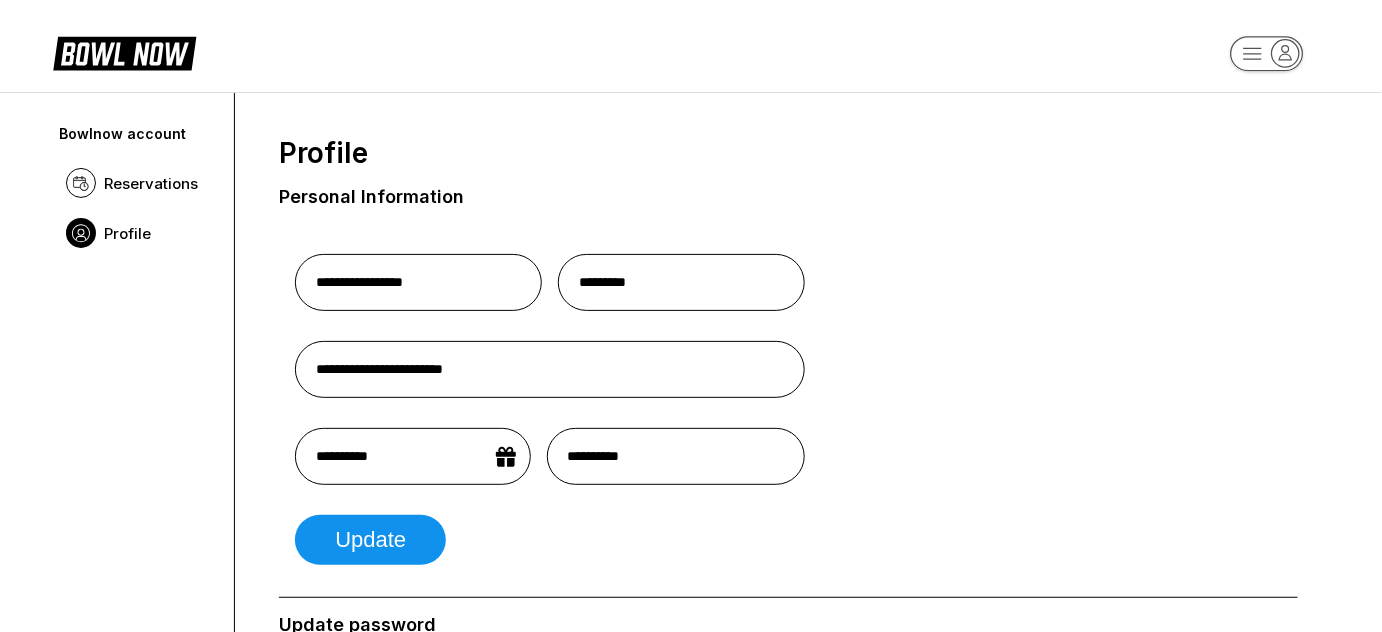 click on "**********" at bounding box center (691, 965) 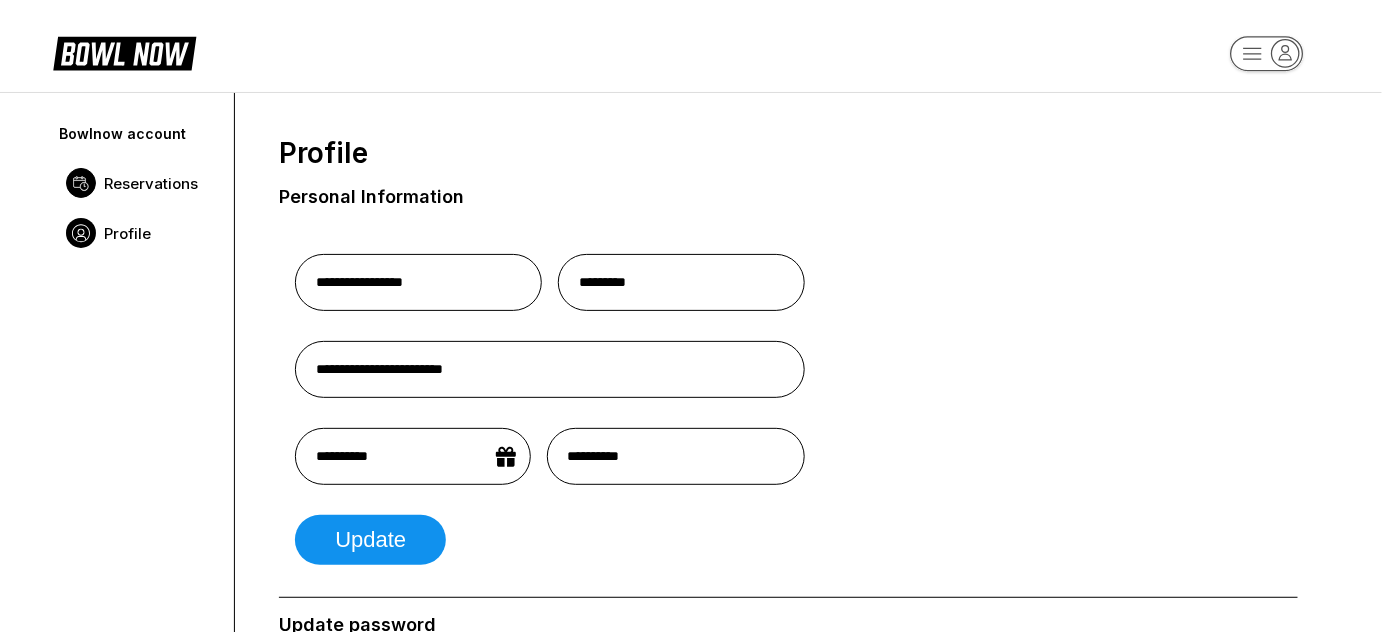 click on "Reservations" at bounding box center (151, 183) 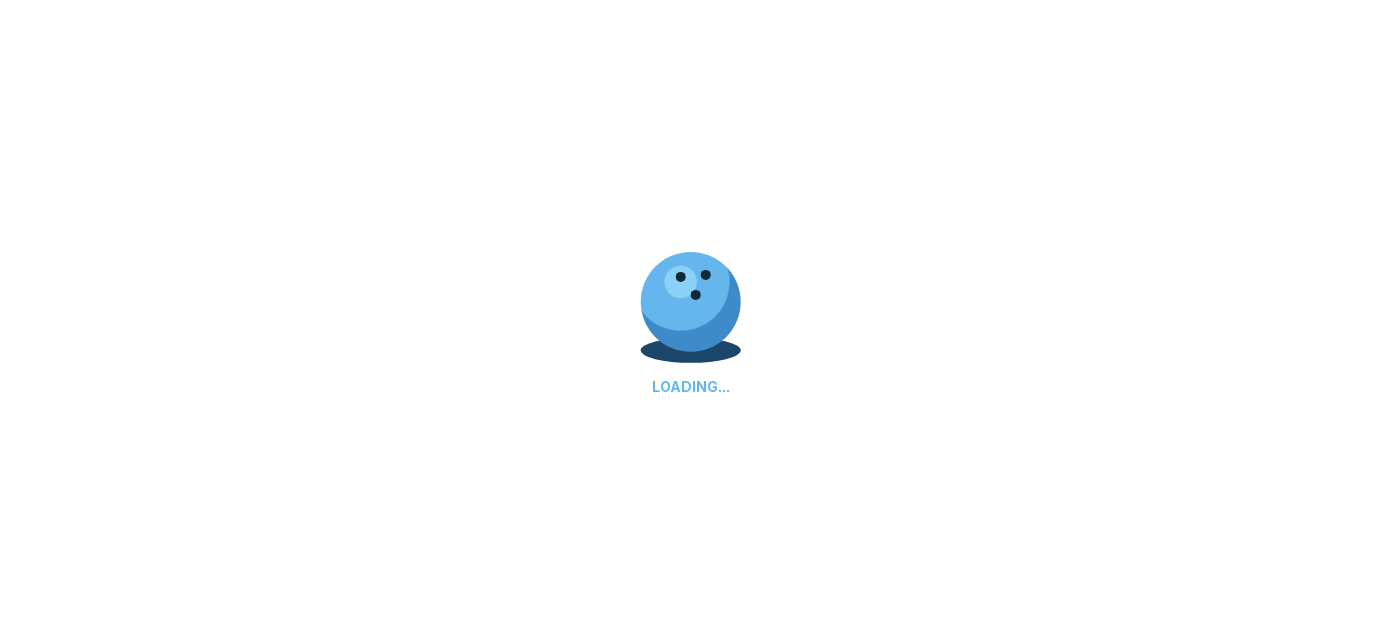 scroll, scrollTop: 92, scrollLeft: 0, axis: vertical 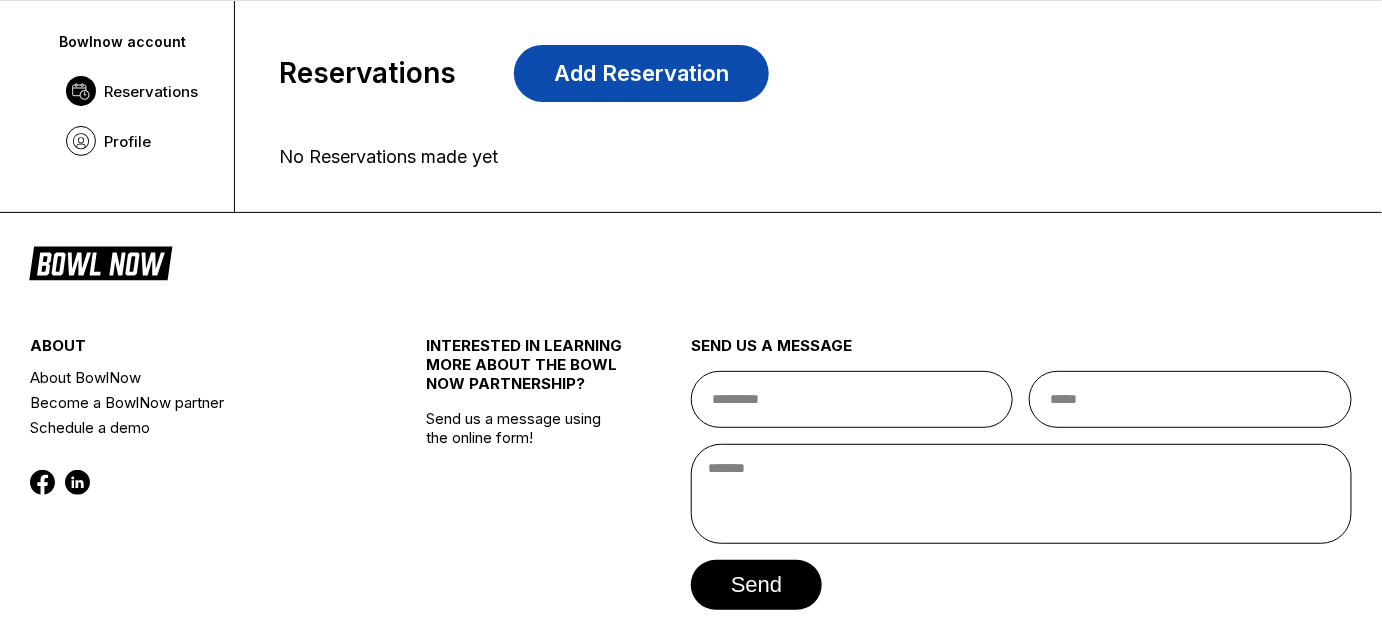 click on "Add Reservation" at bounding box center (641, 73) 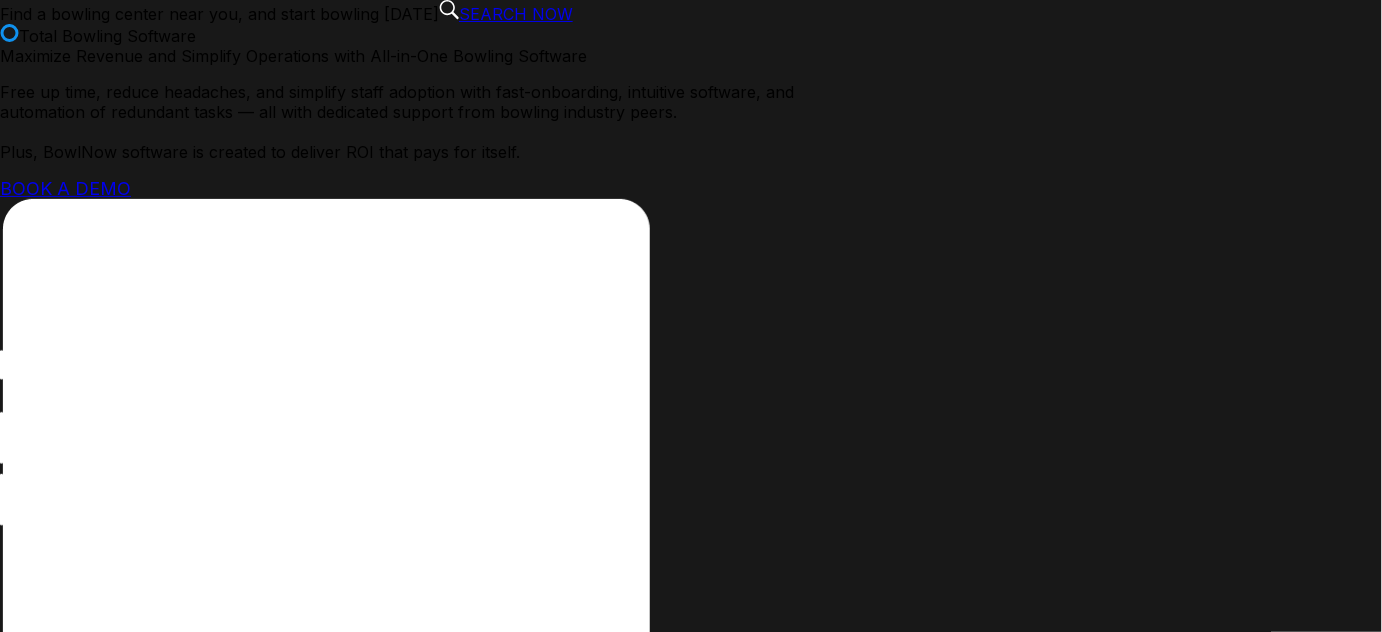 scroll, scrollTop: 0, scrollLeft: 0, axis: both 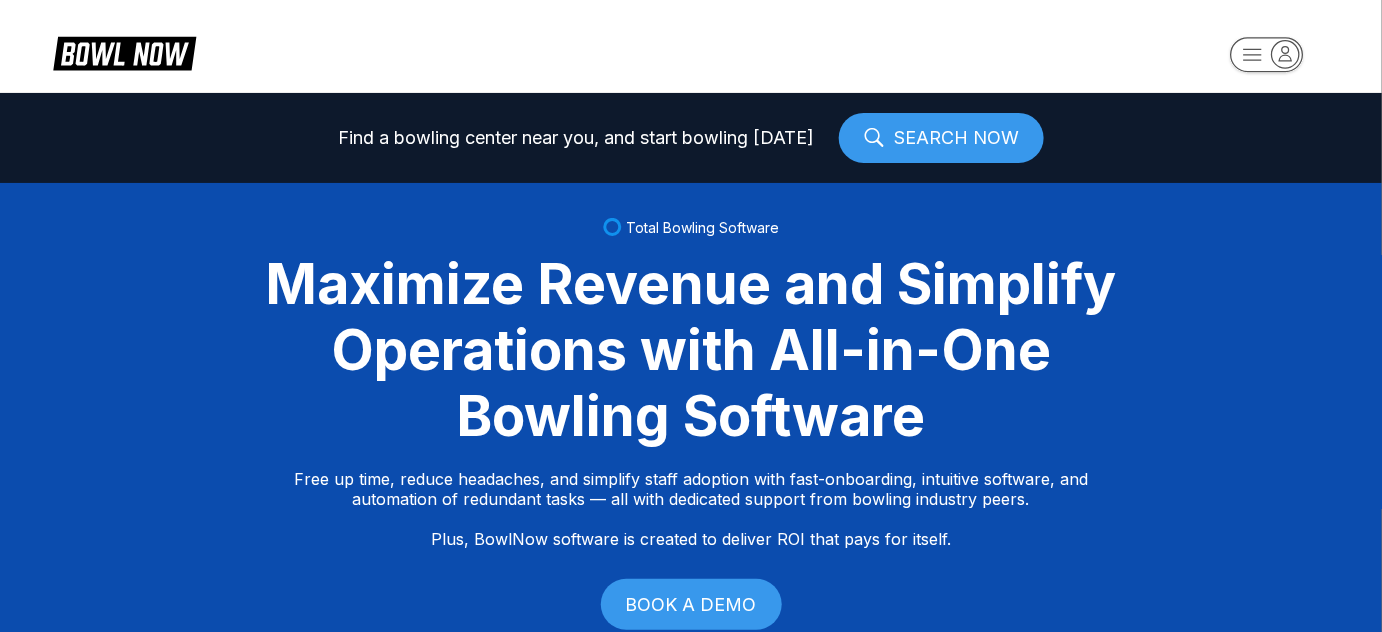 click on "SEARCH NOW" at bounding box center (941, 138) 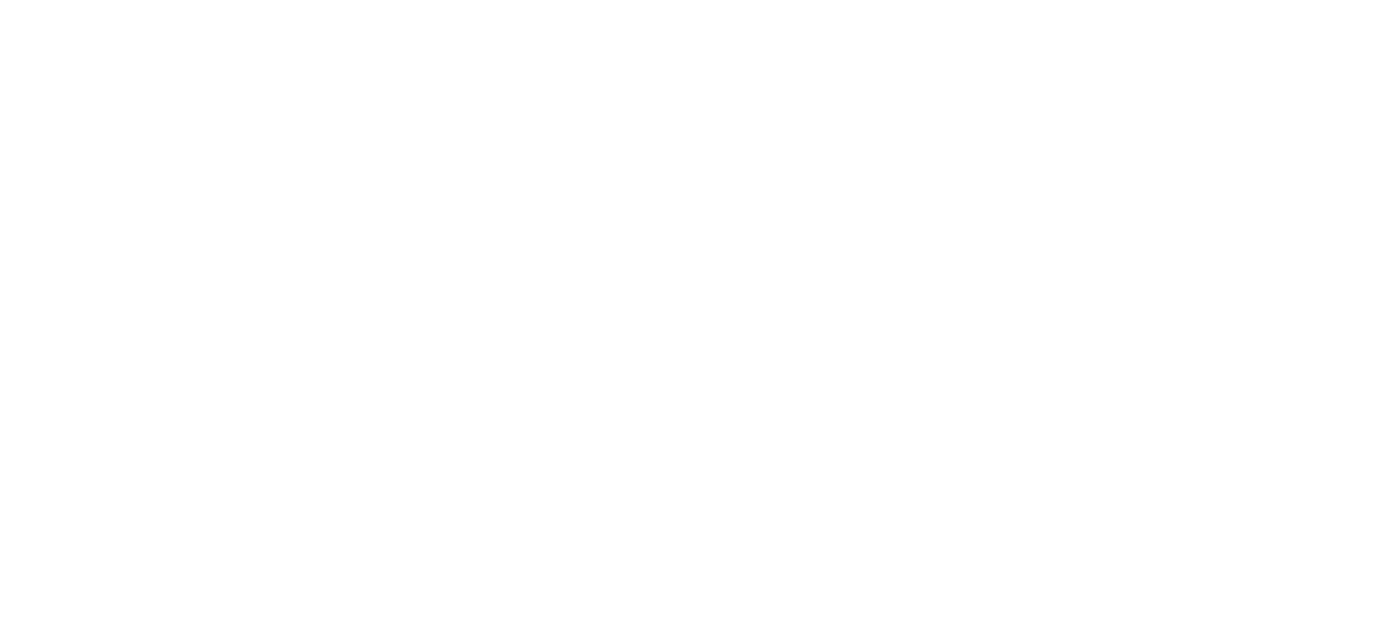 scroll, scrollTop: 0, scrollLeft: 0, axis: both 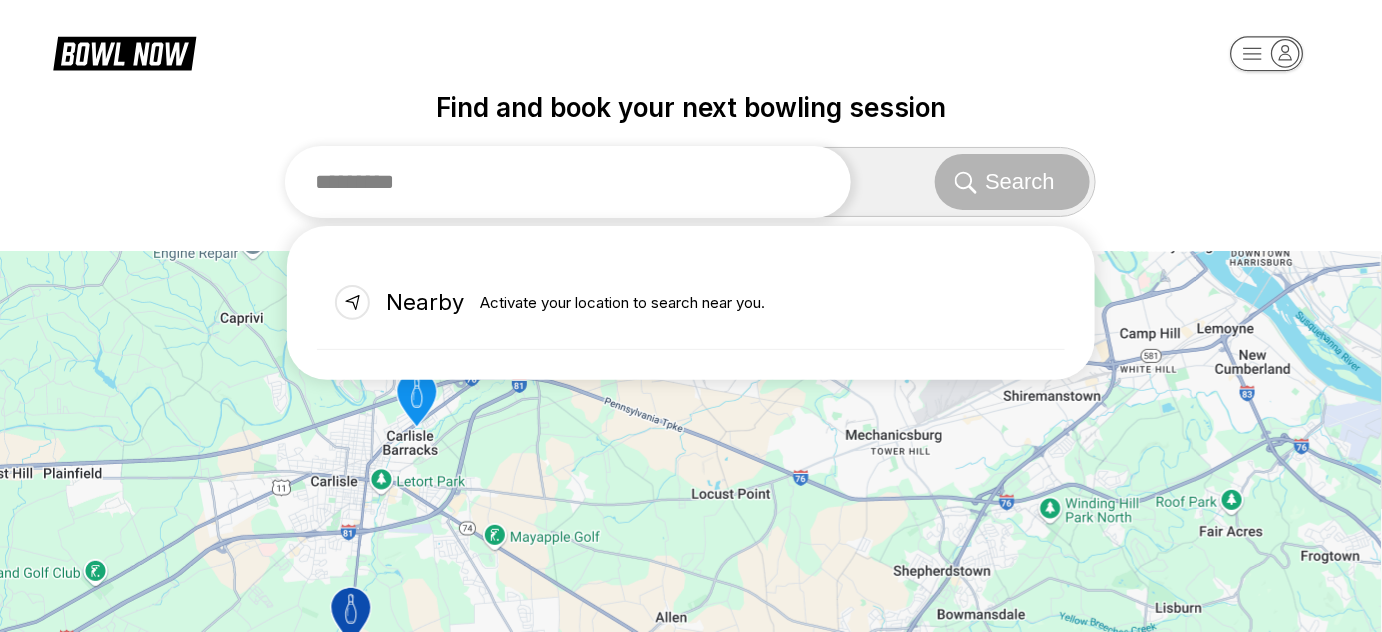 click at bounding box center [568, 182] 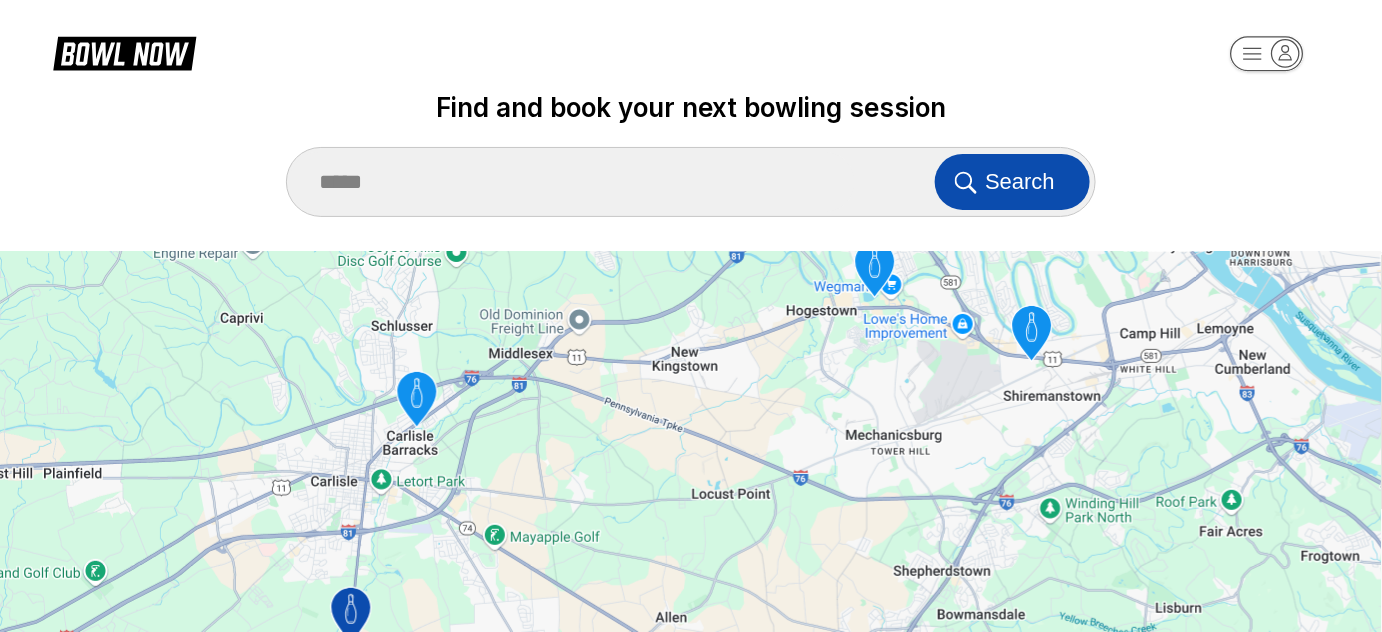 click on "Search" at bounding box center (1020, 182) 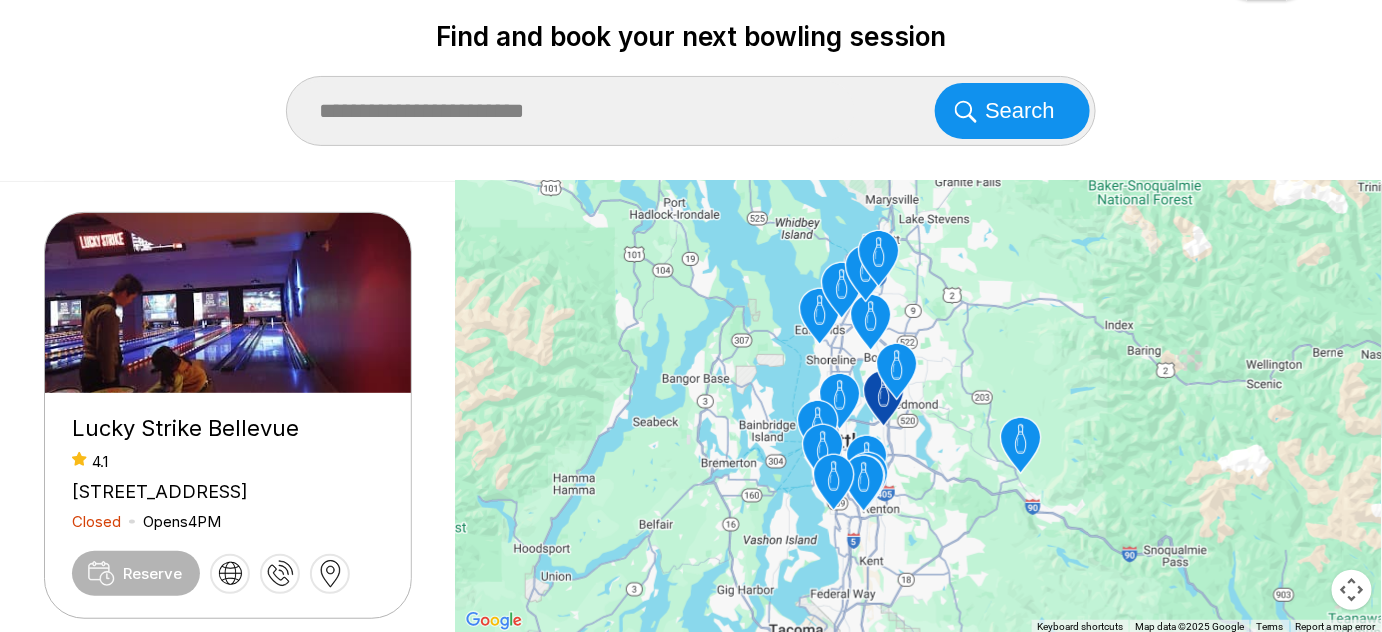 scroll, scrollTop: 53, scrollLeft: 0, axis: vertical 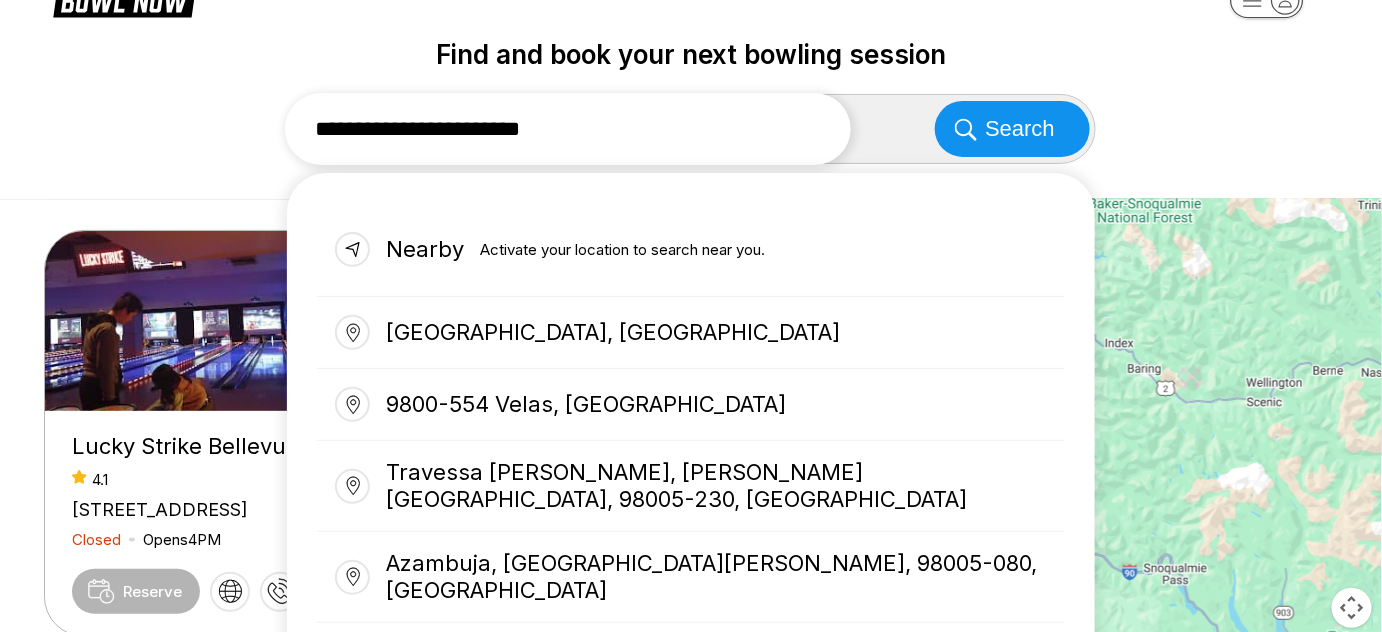 click on "**********" at bounding box center (568, 129) 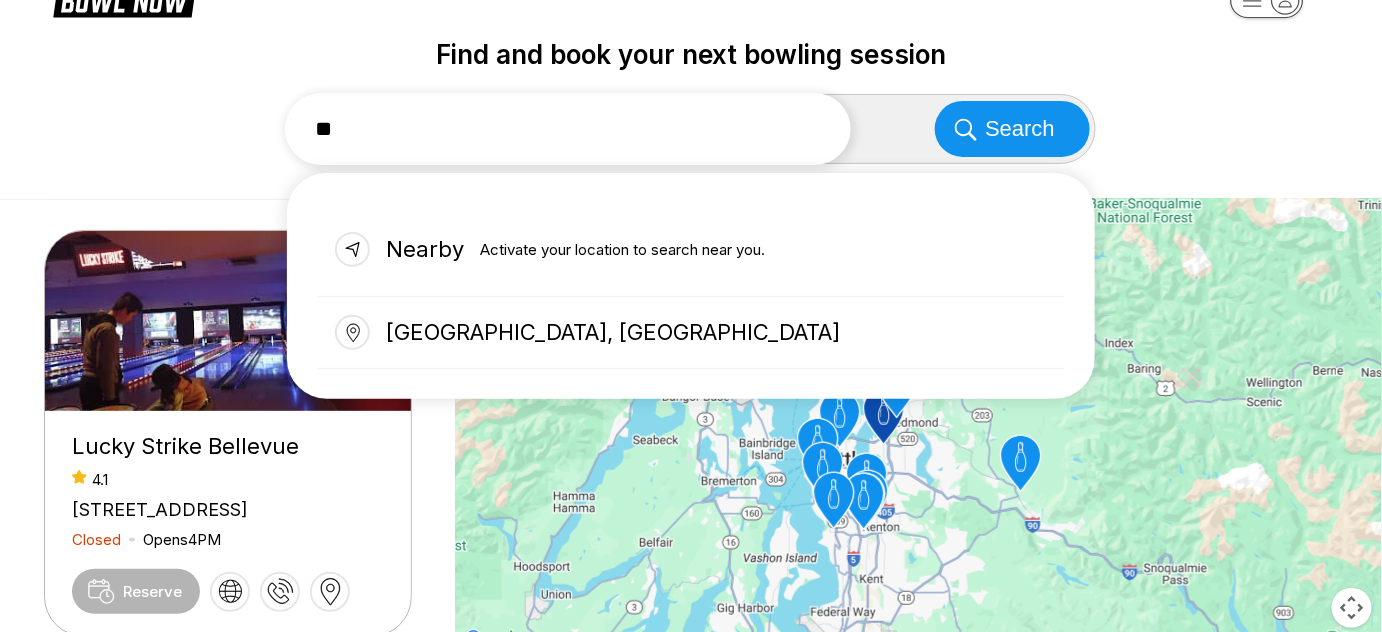 type on "*" 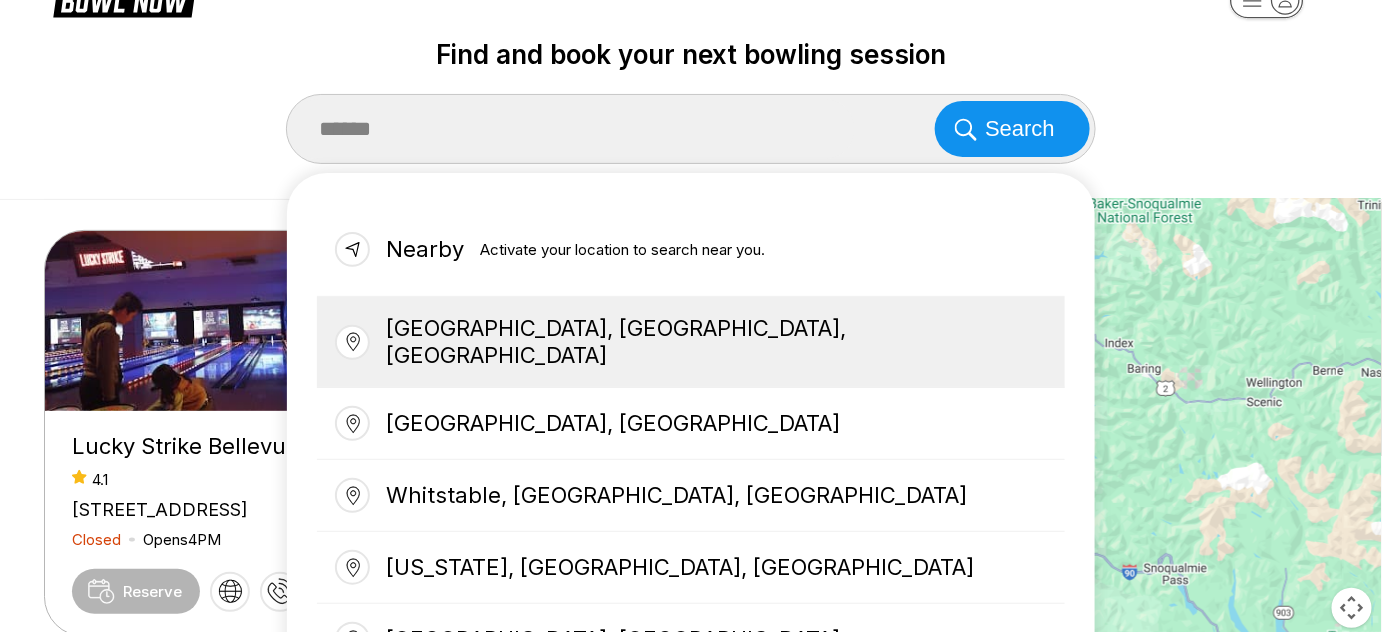 click on "[GEOGRAPHIC_DATA], [GEOGRAPHIC_DATA], [GEOGRAPHIC_DATA]" at bounding box center (691, 342) 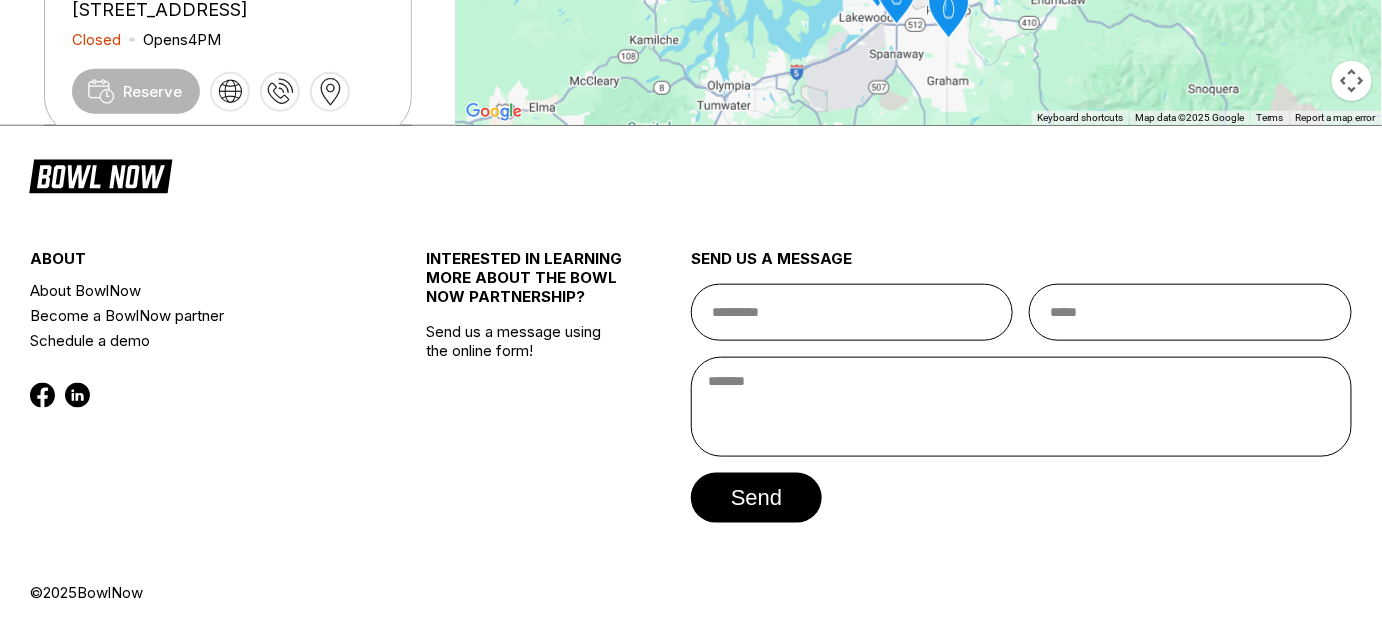 scroll, scrollTop: 0, scrollLeft: 0, axis: both 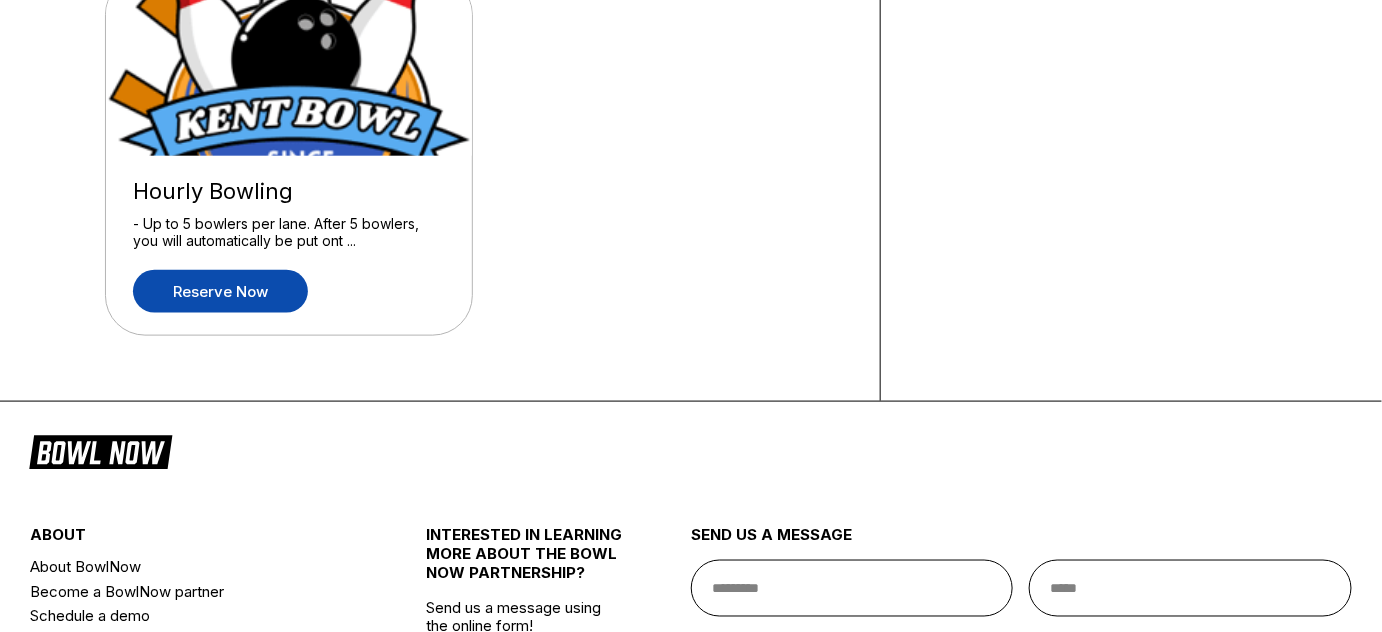 click on "Reserve now" at bounding box center (220, 291) 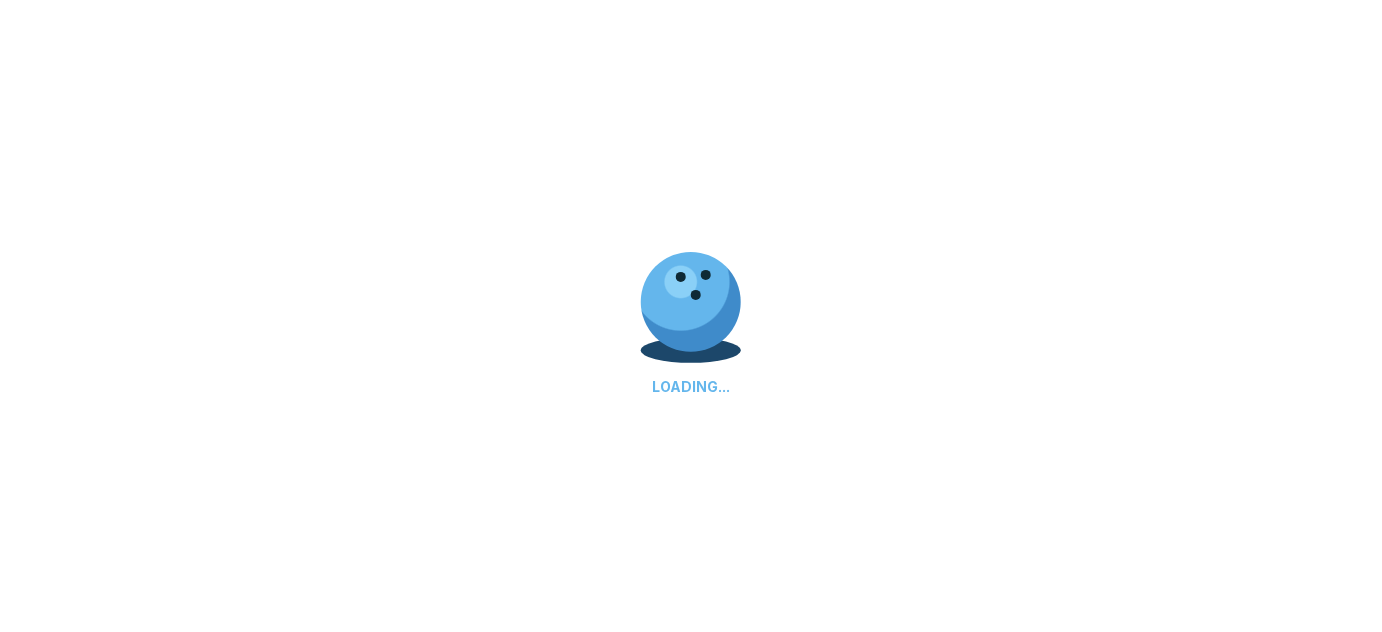 scroll, scrollTop: 0, scrollLeft: 0, axis: both 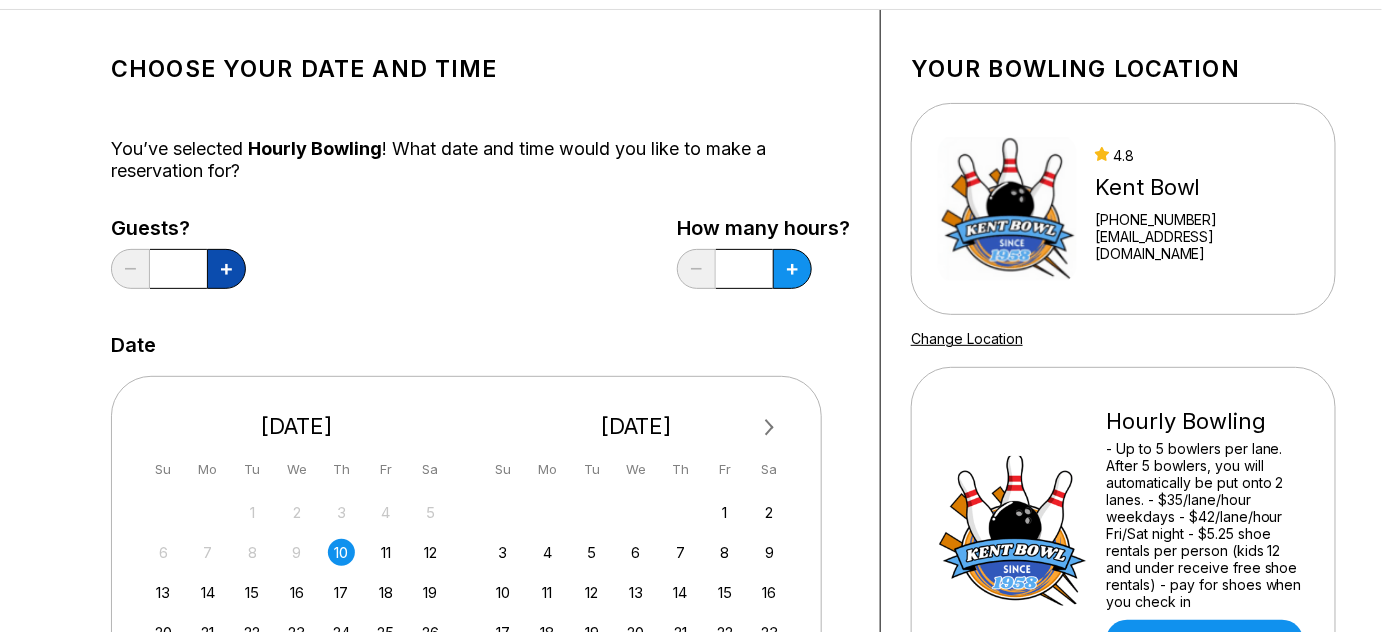 click at bounding box center (226, 269) 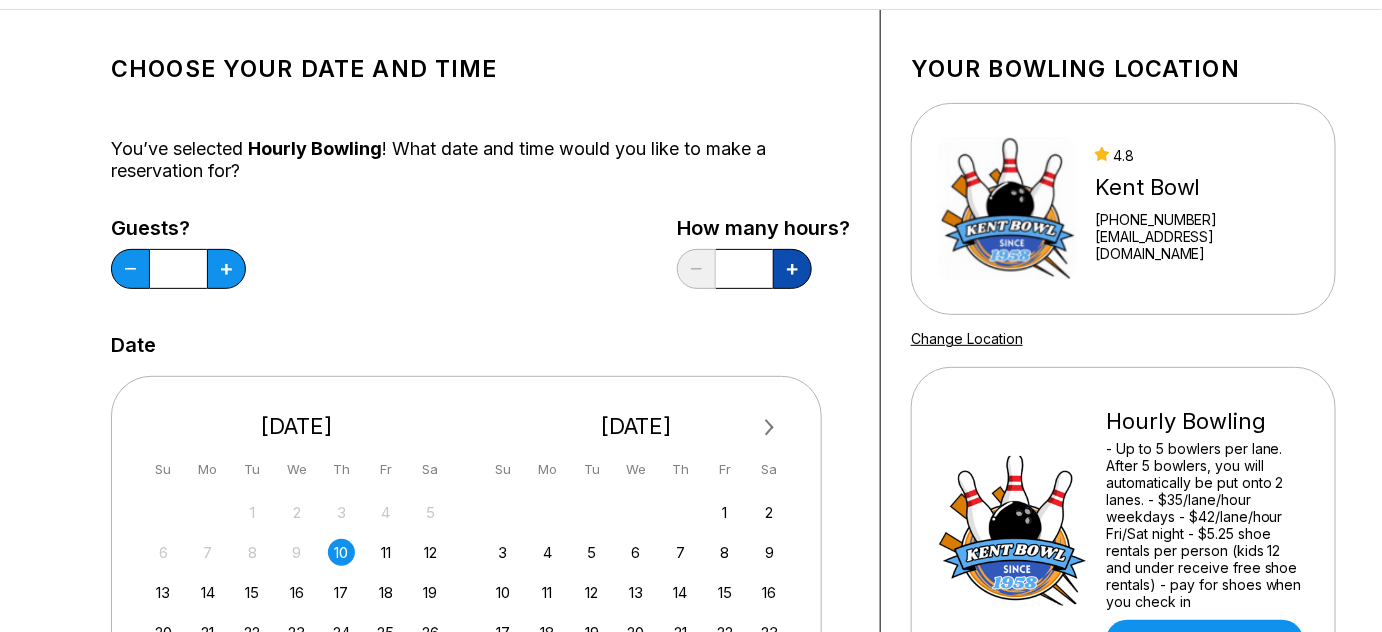 click 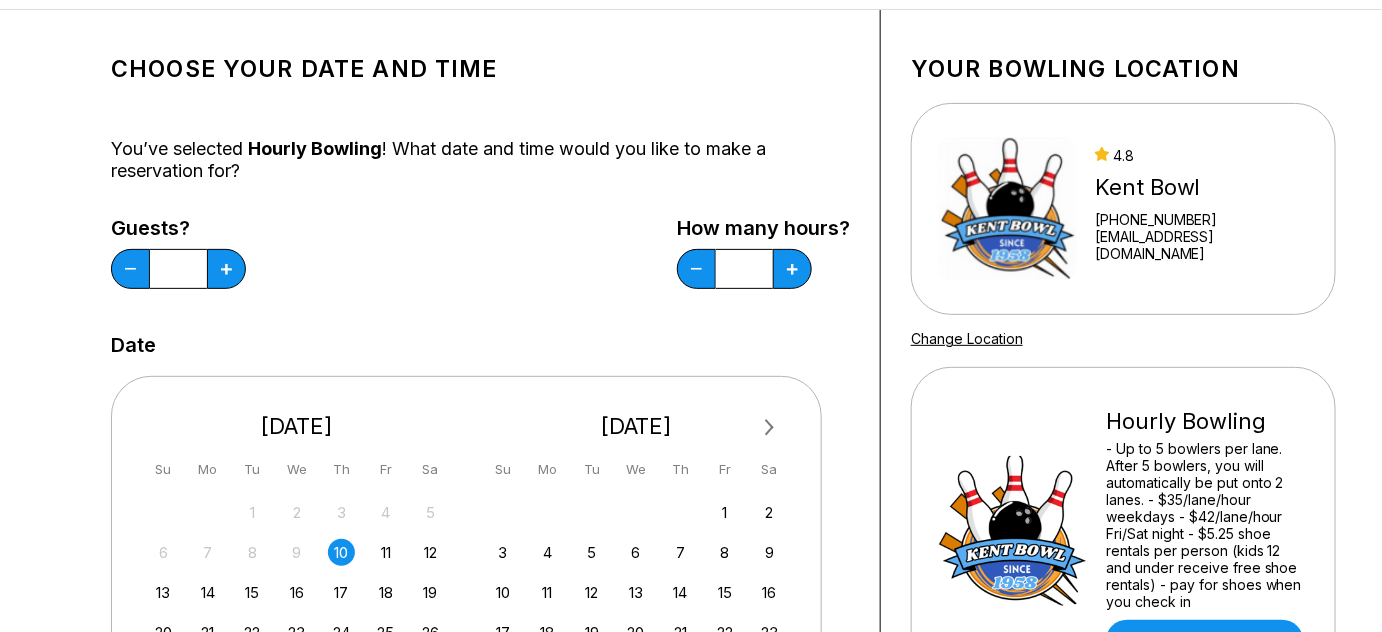 click on "10" at bounding box center [341, 552] 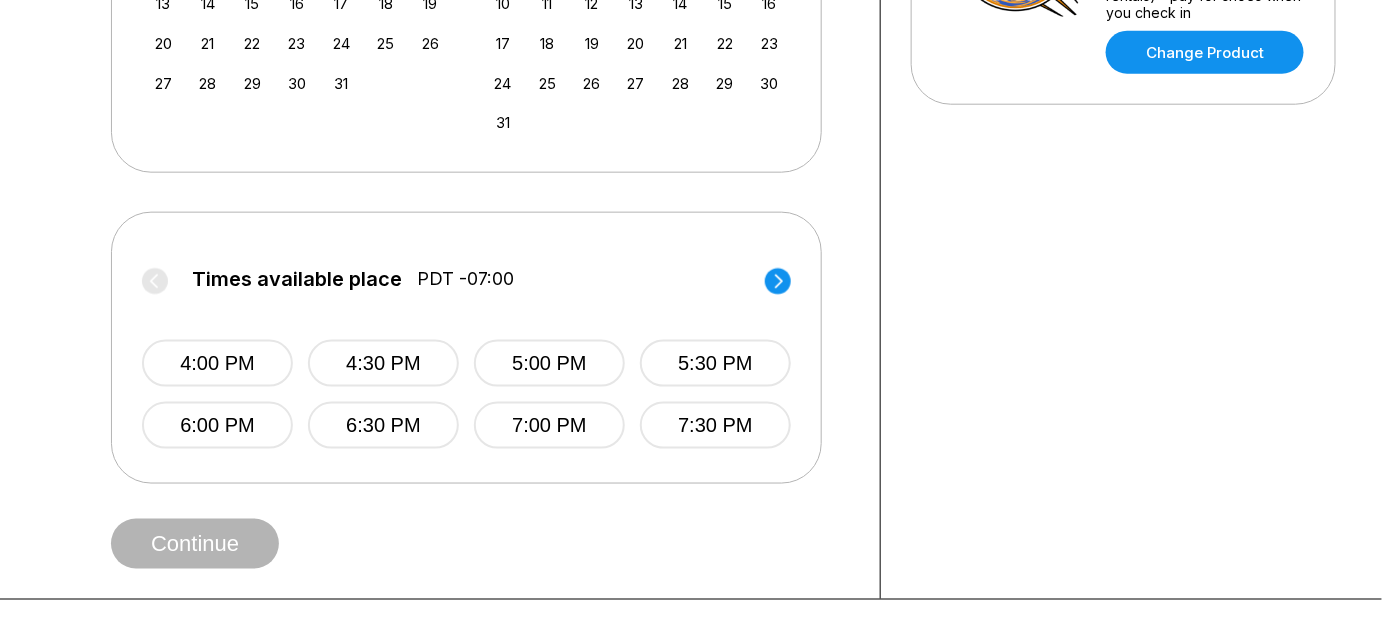 scroll, scrollTop: 681, scrollLeft: 0, axis: vertical 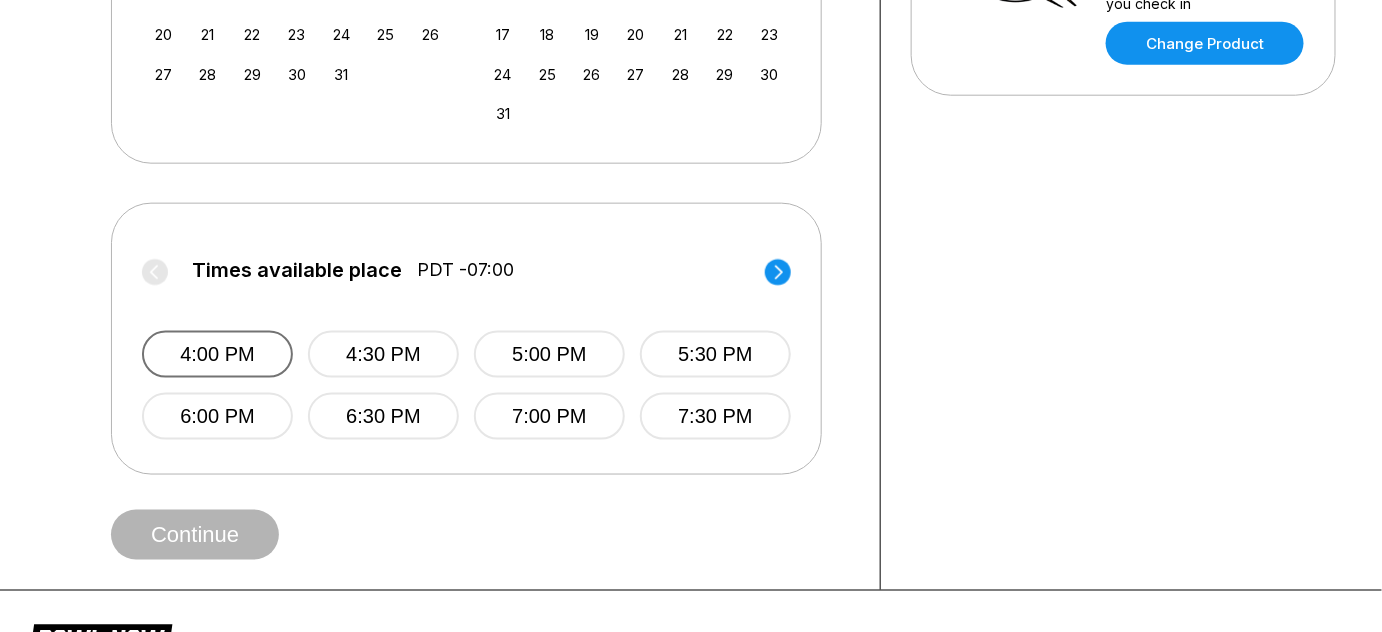 click on "4:00 PM" at bounding box center (217, 354) 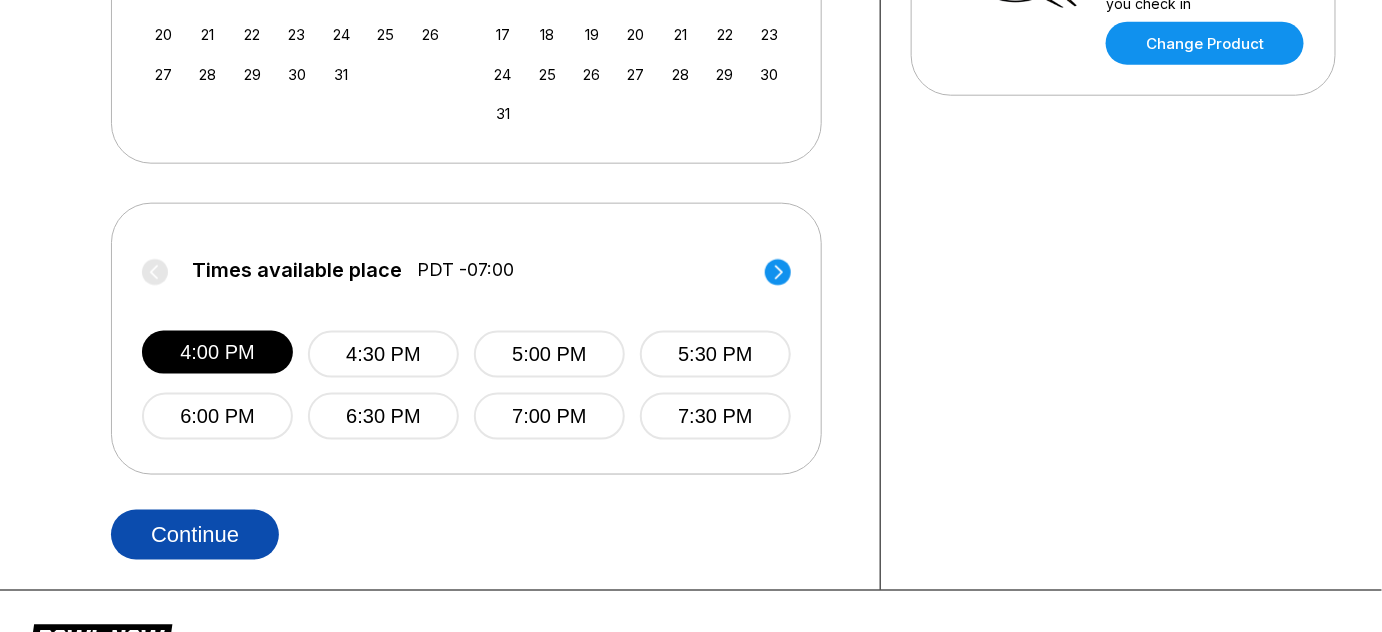 click on "Continue" at bounding box center [195, 535] 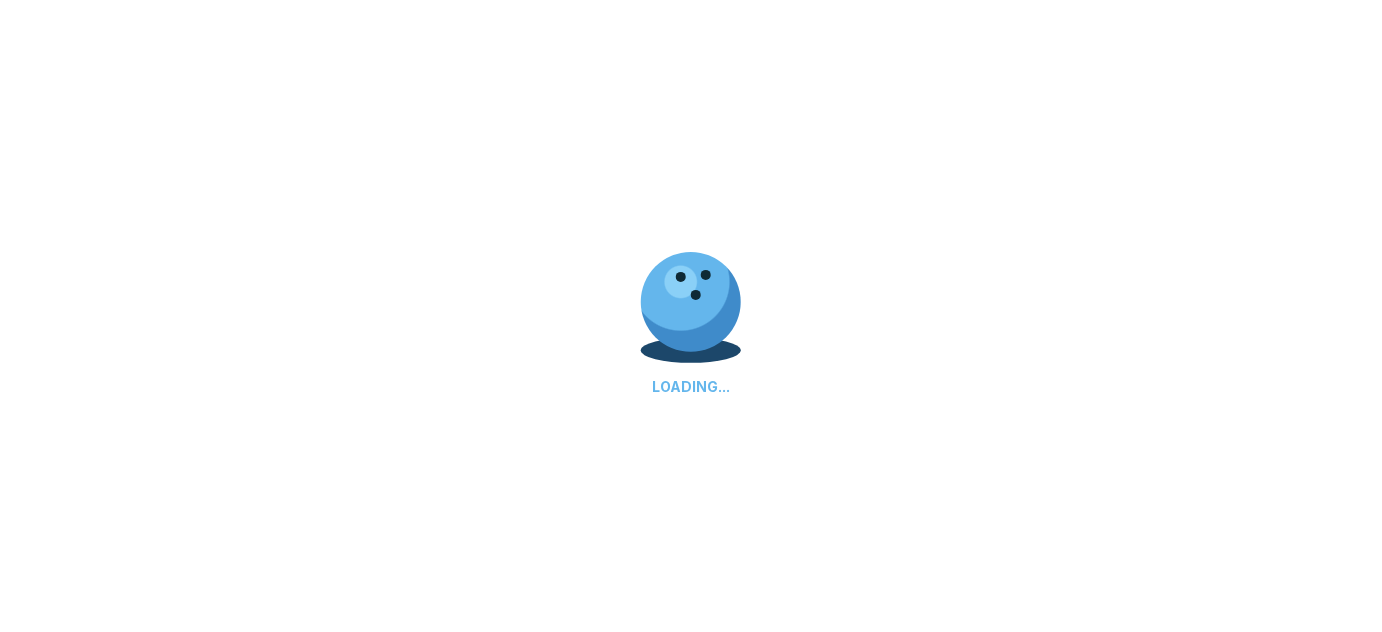 scroll, scrollTop: 0, scrollLeft: 0, axis: both 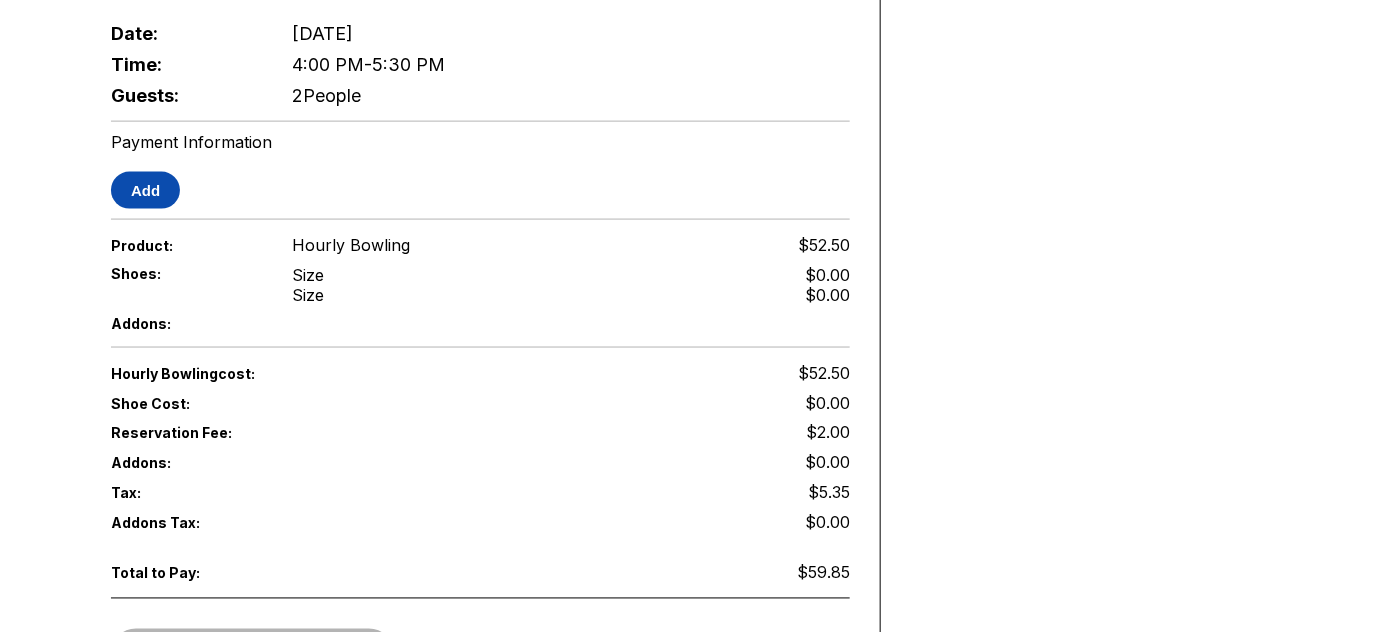 click on "Add" at bounding box center (145, 190) 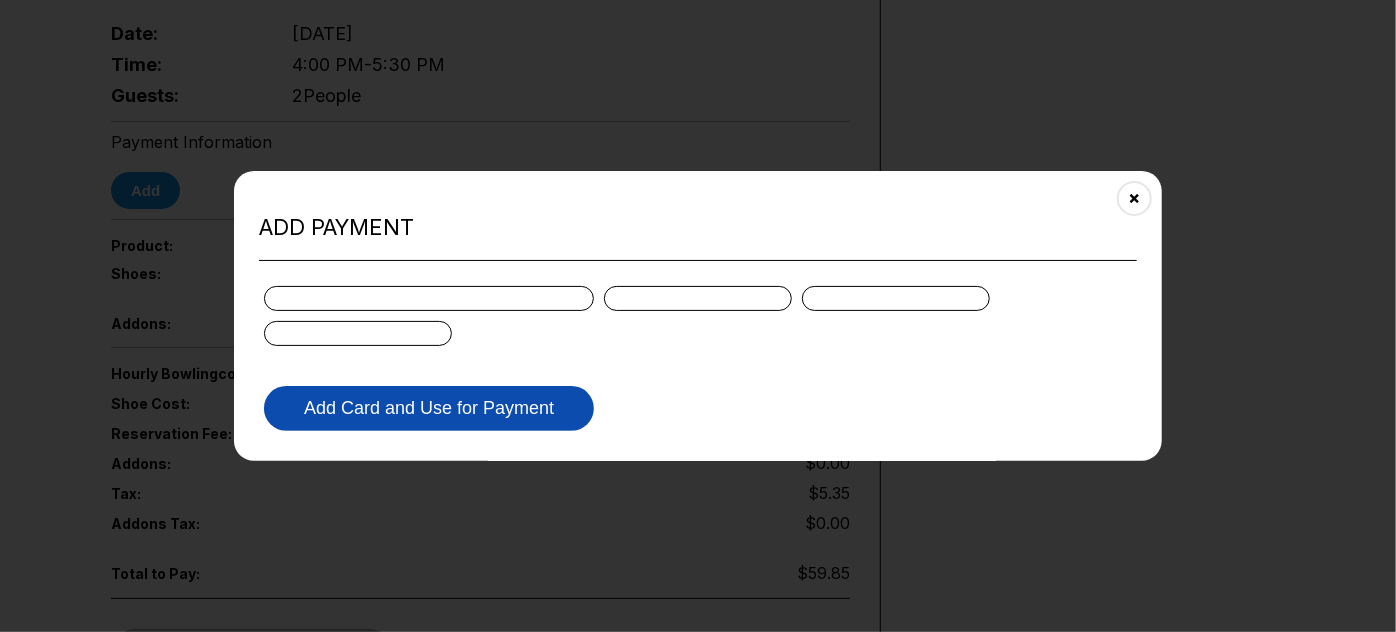 click on "Add Card and Use for Payment" at bounding box center (429, 408) 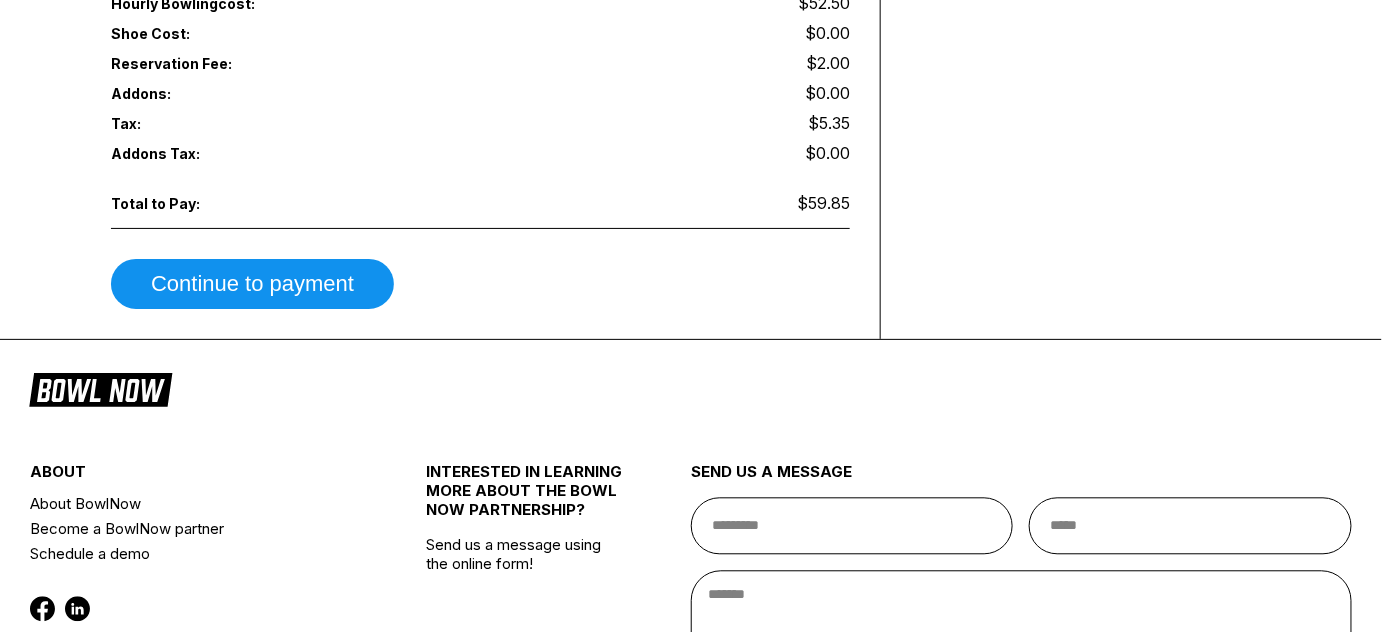 scroll, scrollTop: 1232, scrollLeft: 0, axis: vertical 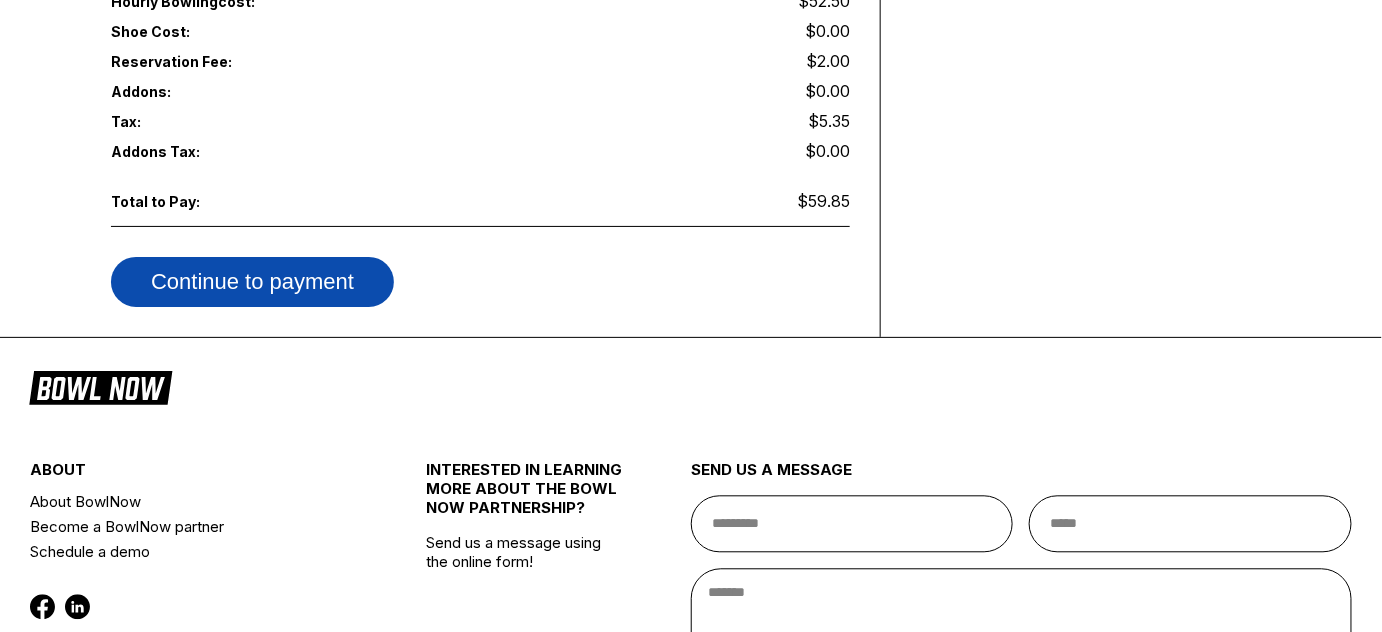 click on "Continue to payment" at bounding box center (252, 282) 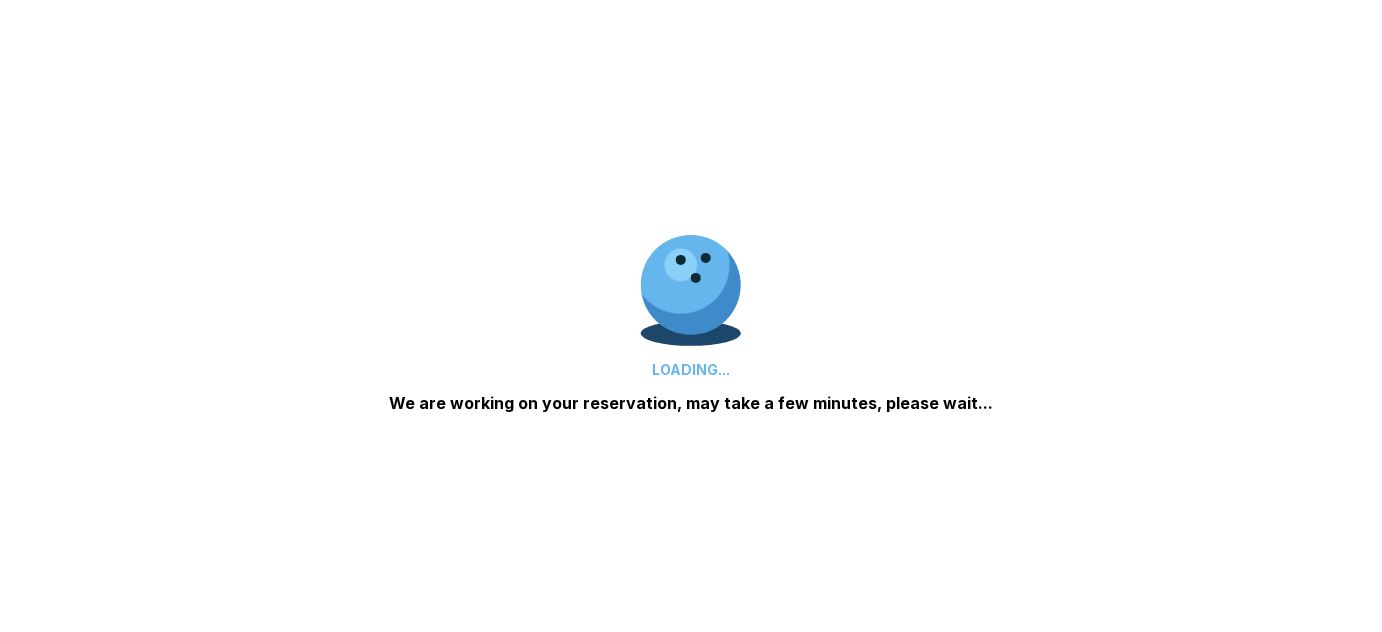 scroll, scrollTop: 0, scrollLeft: 0, axis: both 